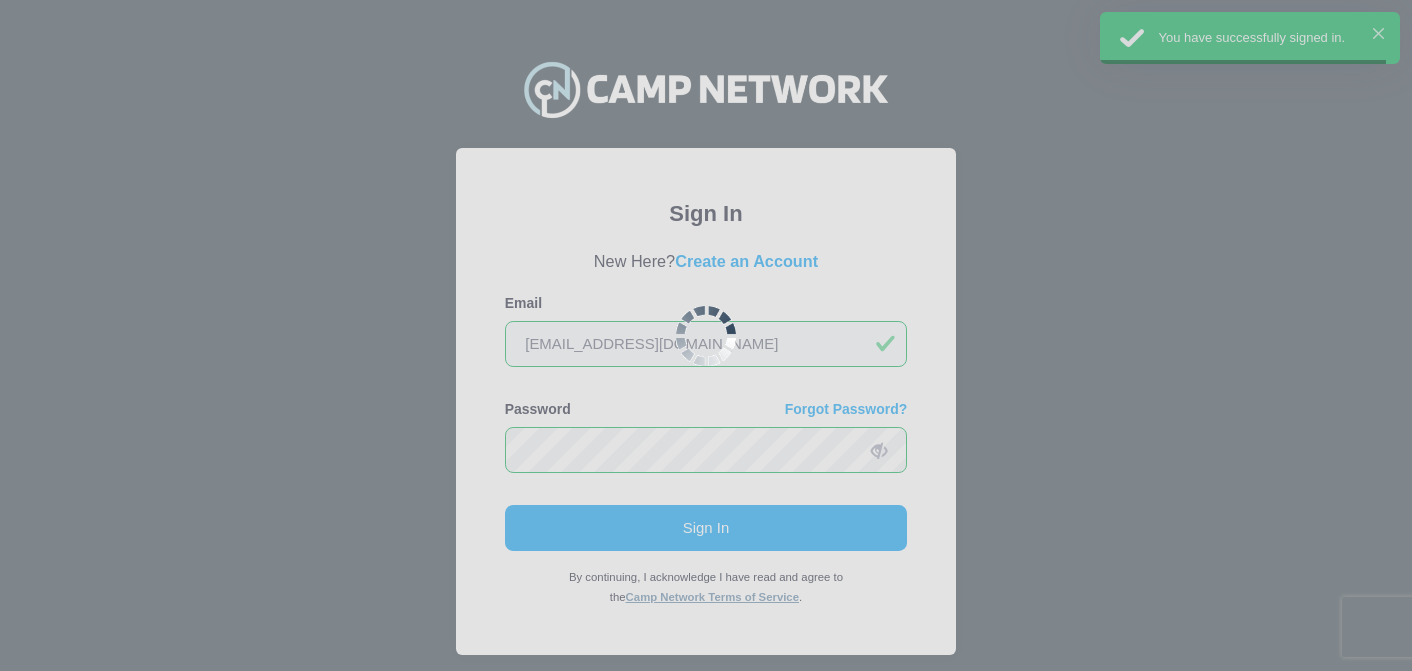 scroll, scrollTop: 0, scrollLeft: 0, axis: both 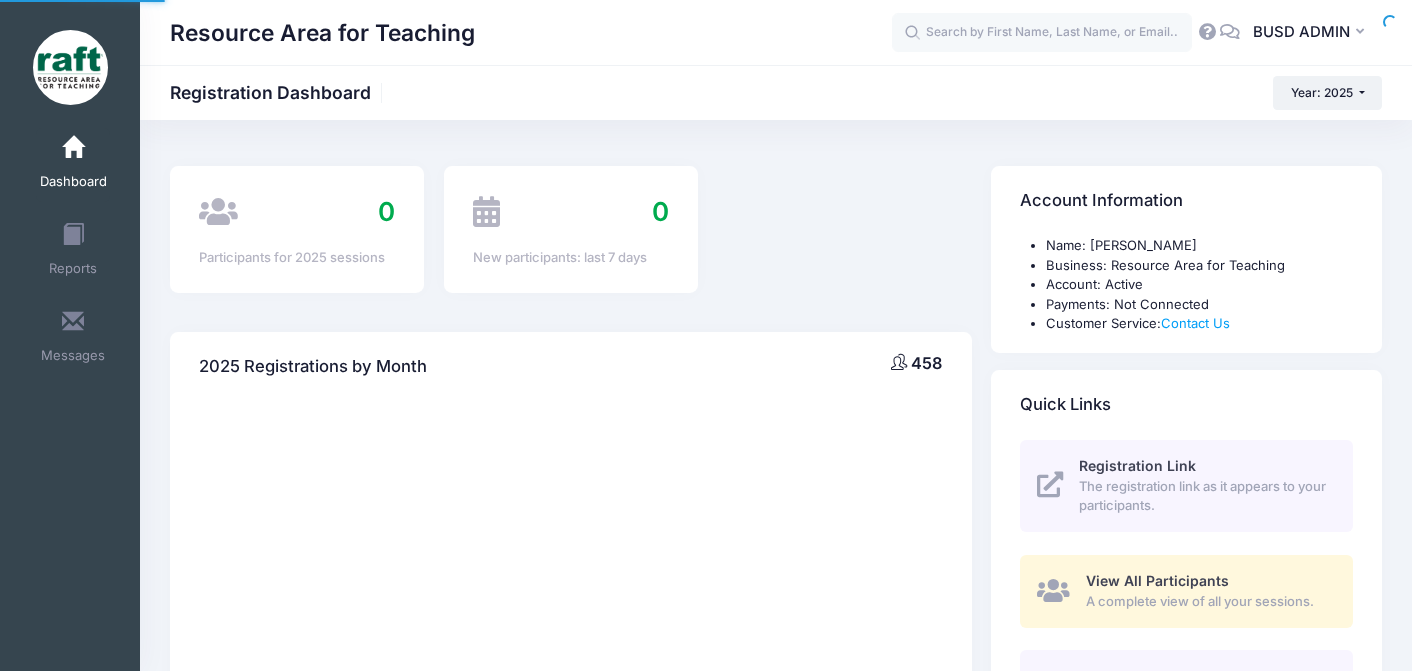 select 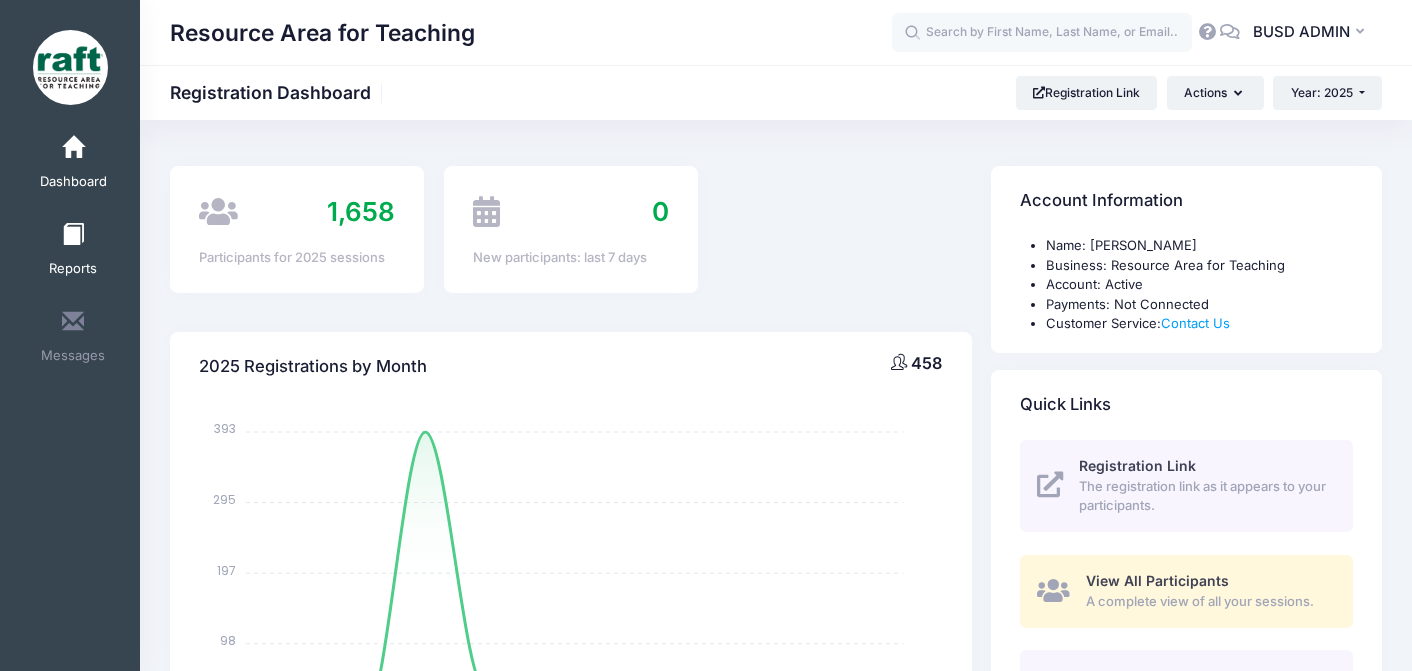 click on "Reports" at bounding box center (73, 252) 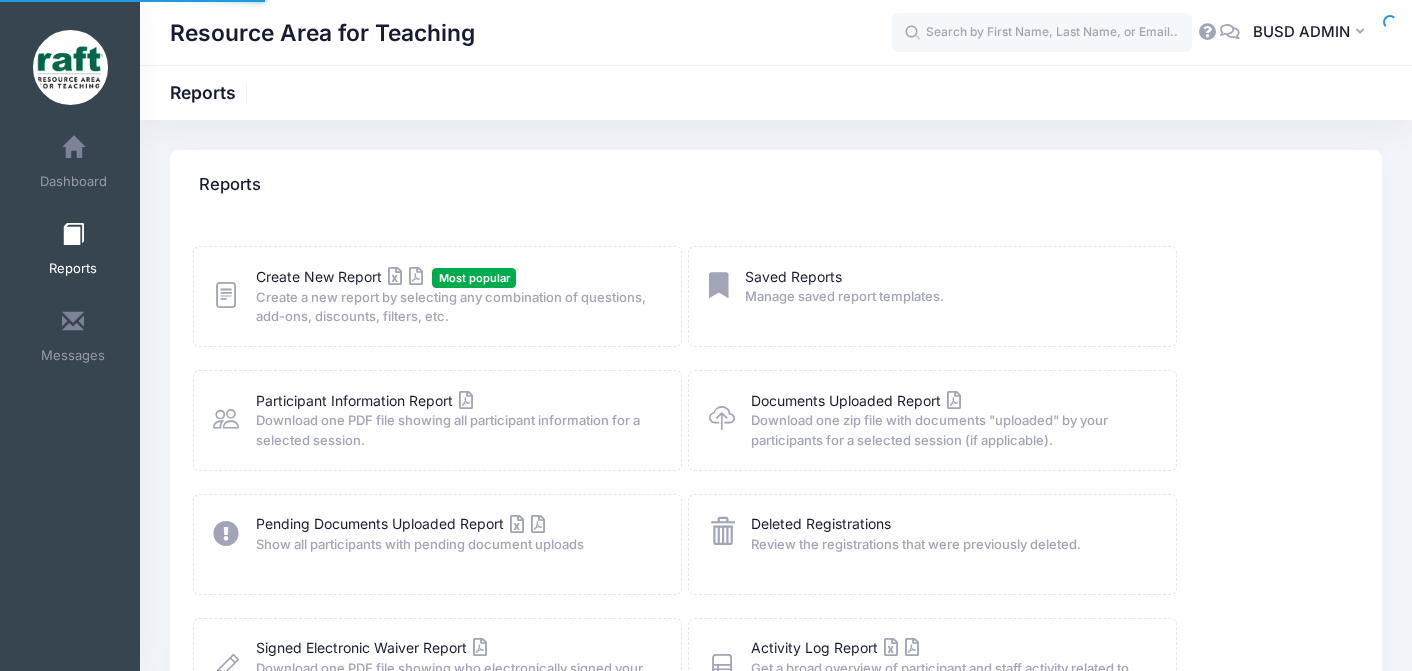scroll, scrollTop: 0, scrollLeft: 0, axis: both 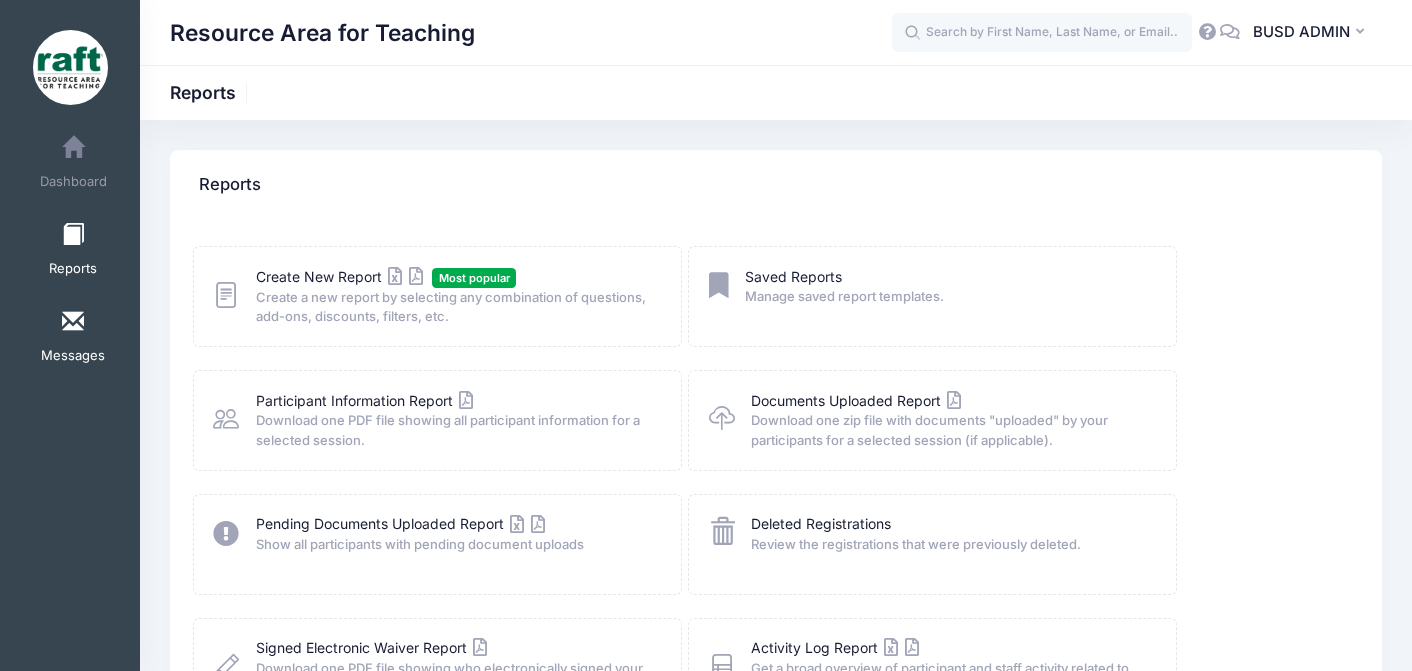 click on "Messages" at bounding box center [73, 339] 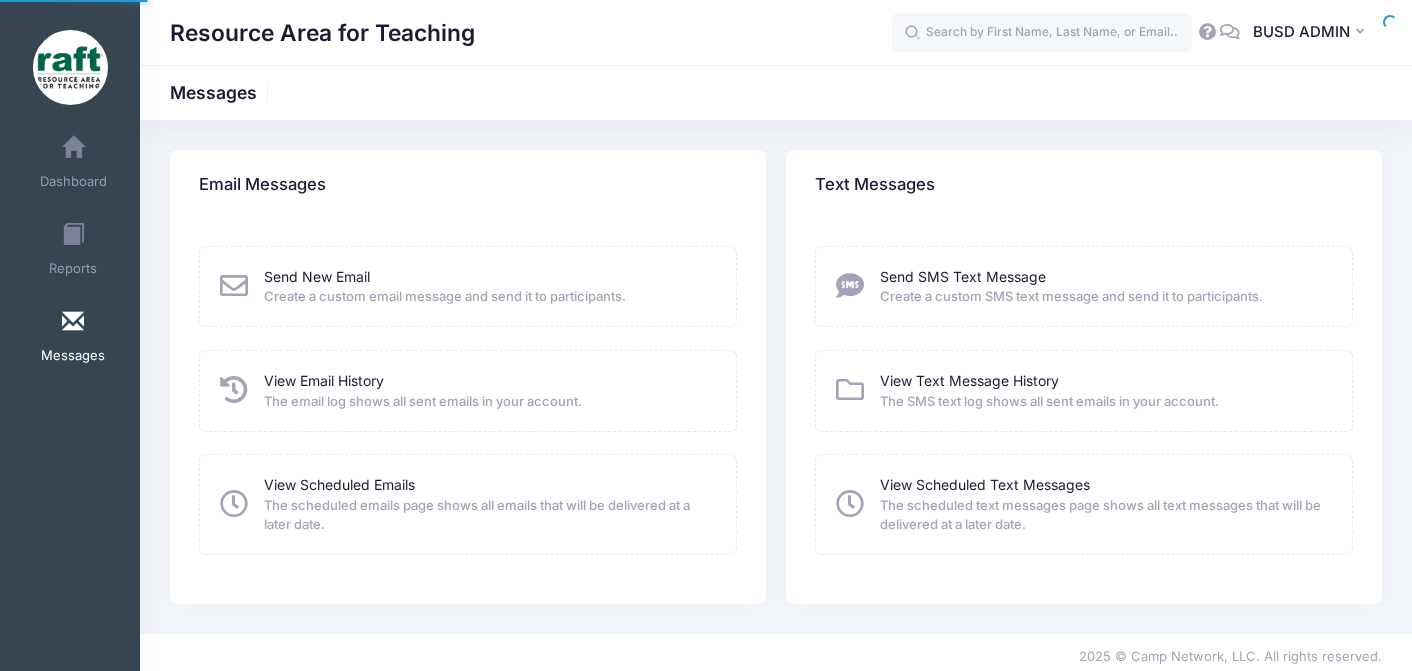 scroll, scrollTop: 0, scrollLeft: 0, axis: both 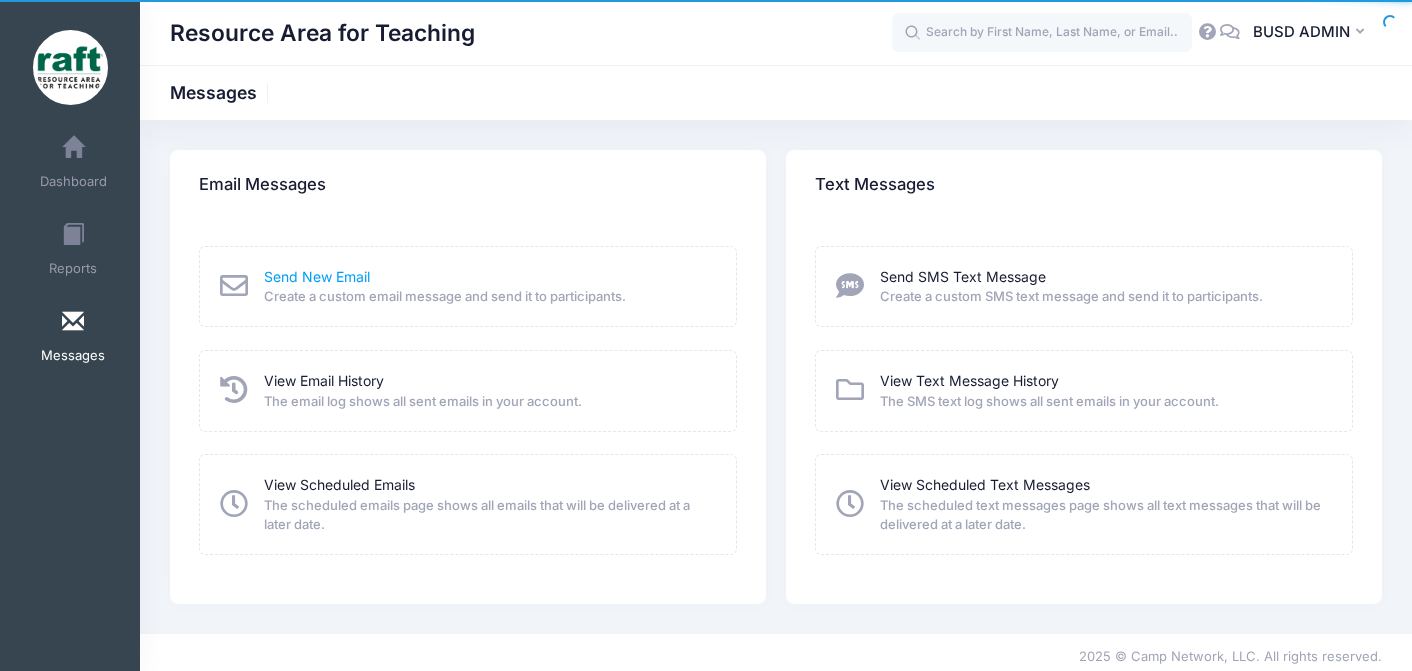click on "Send New Email" at bounding box center (317, 276) 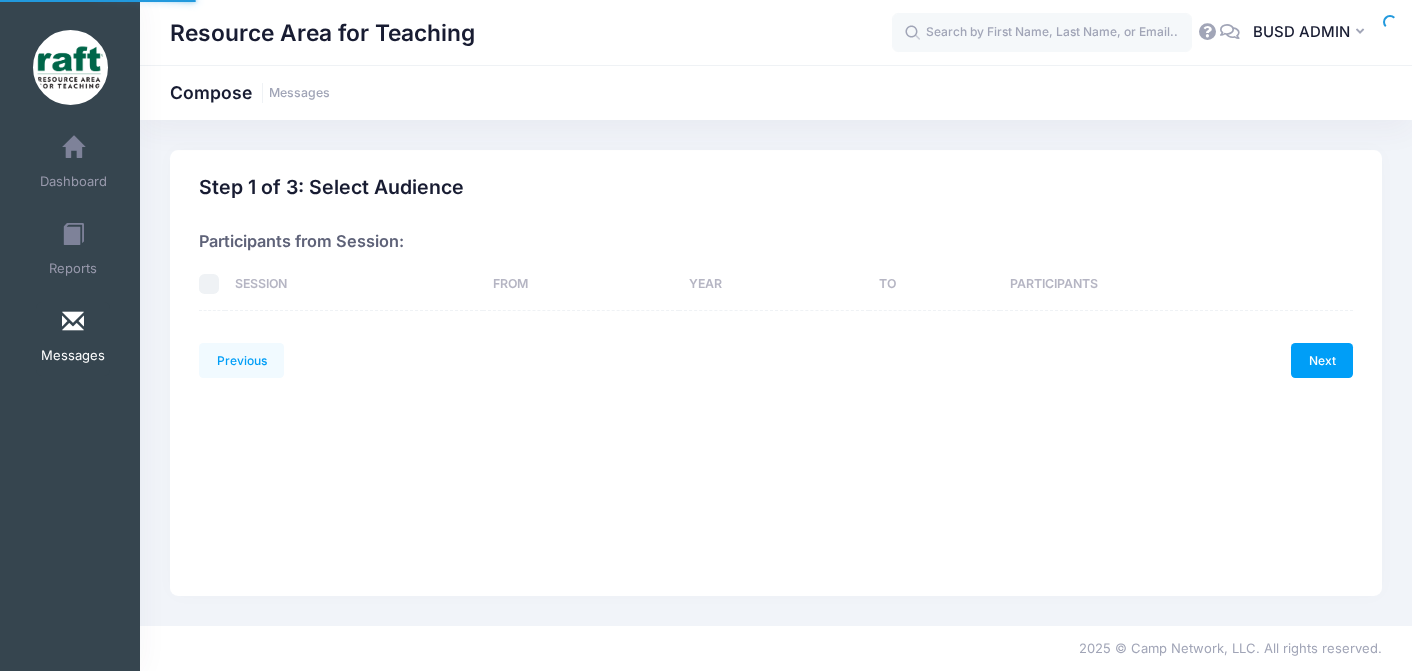 scroll, scrollTop: 0, scrollLeft: 0, axis: both 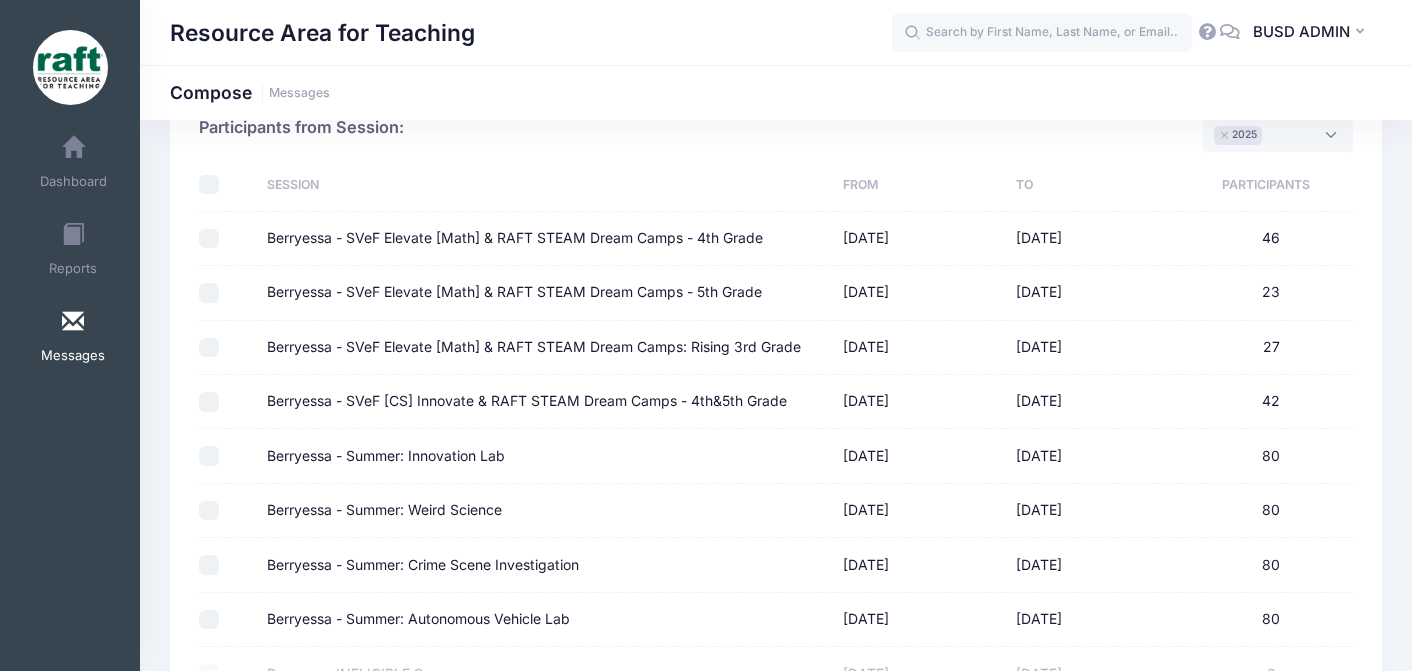 click on "Berryessa - SVeF [CS] Innovate & RAFT STEAM Dream Camps - 4th&5th Grade" at bounding box center (209, 402) 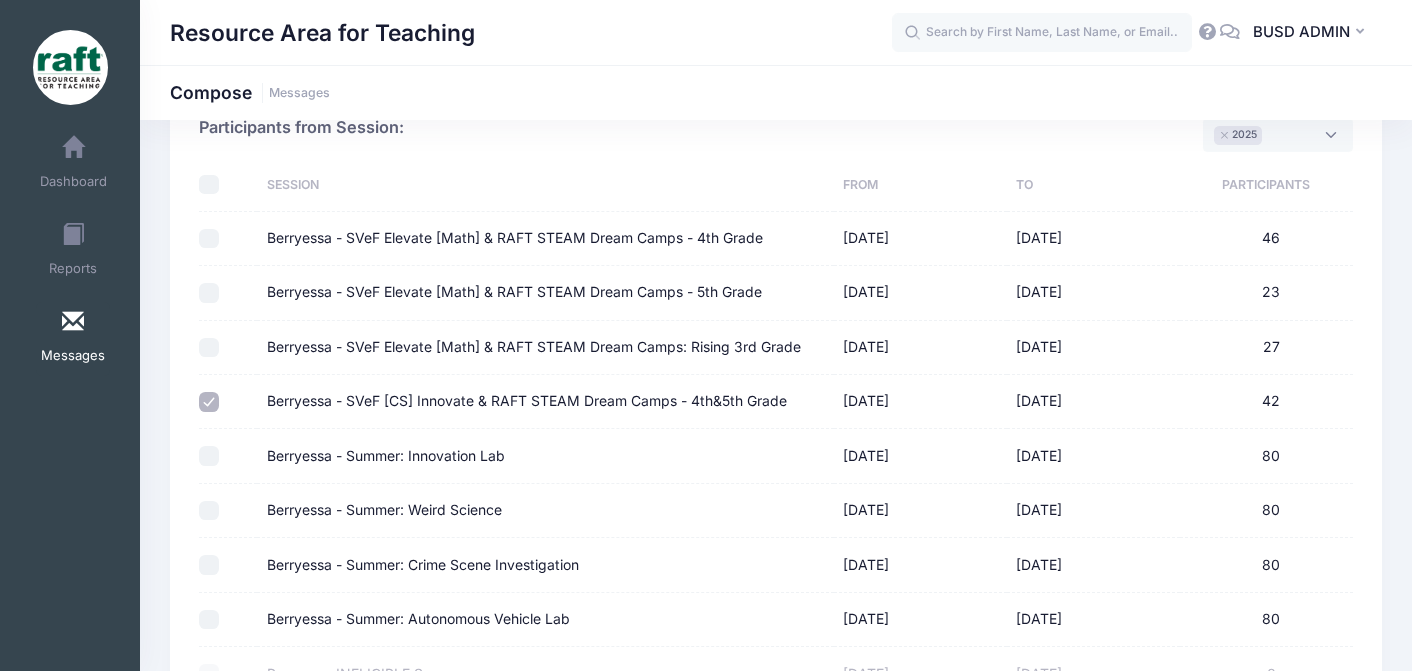 click on "Berryessa - SVeF [CS] Innovate & RAFT STEAM Dream Camps - 4th&5th Grade" at bounding box center [209, 402] 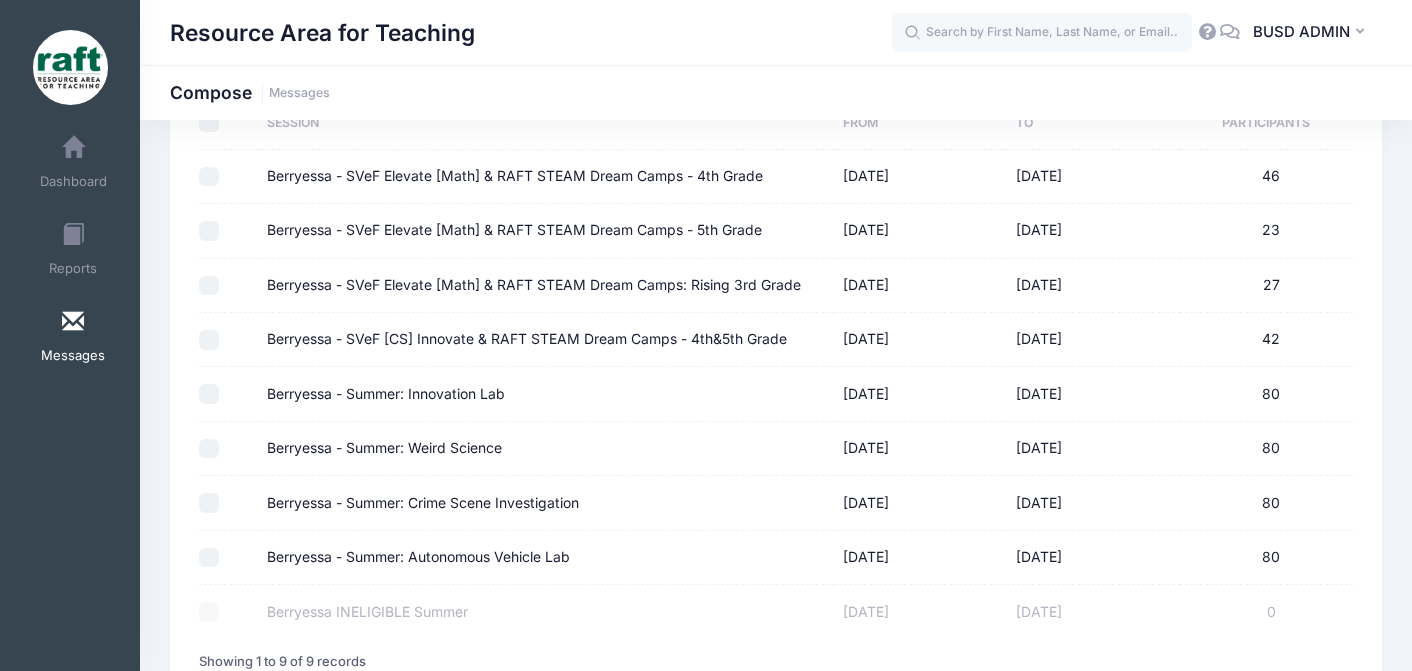 scroll, scrollTop: 204, scrollLeft: 0, axis: vertical 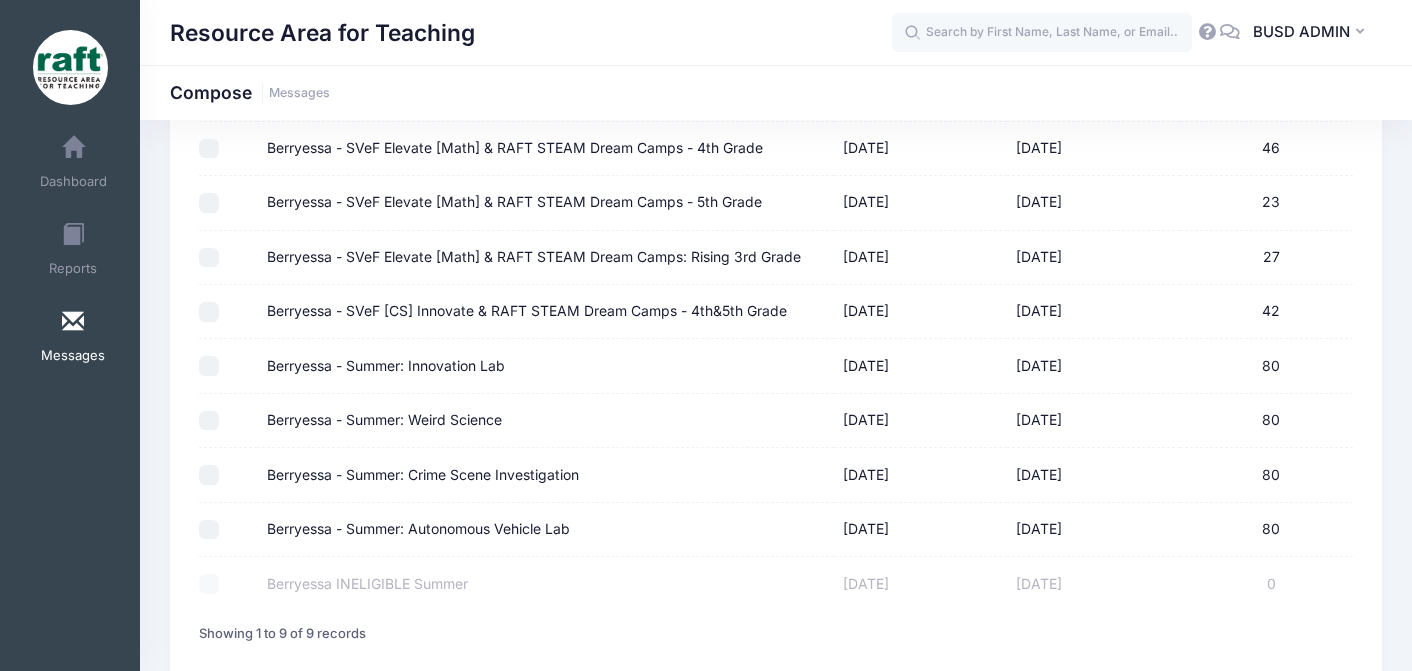 click on "Berryessa - Summer: Autonomous Vehicle Lab" at bounding box center (209, 530) 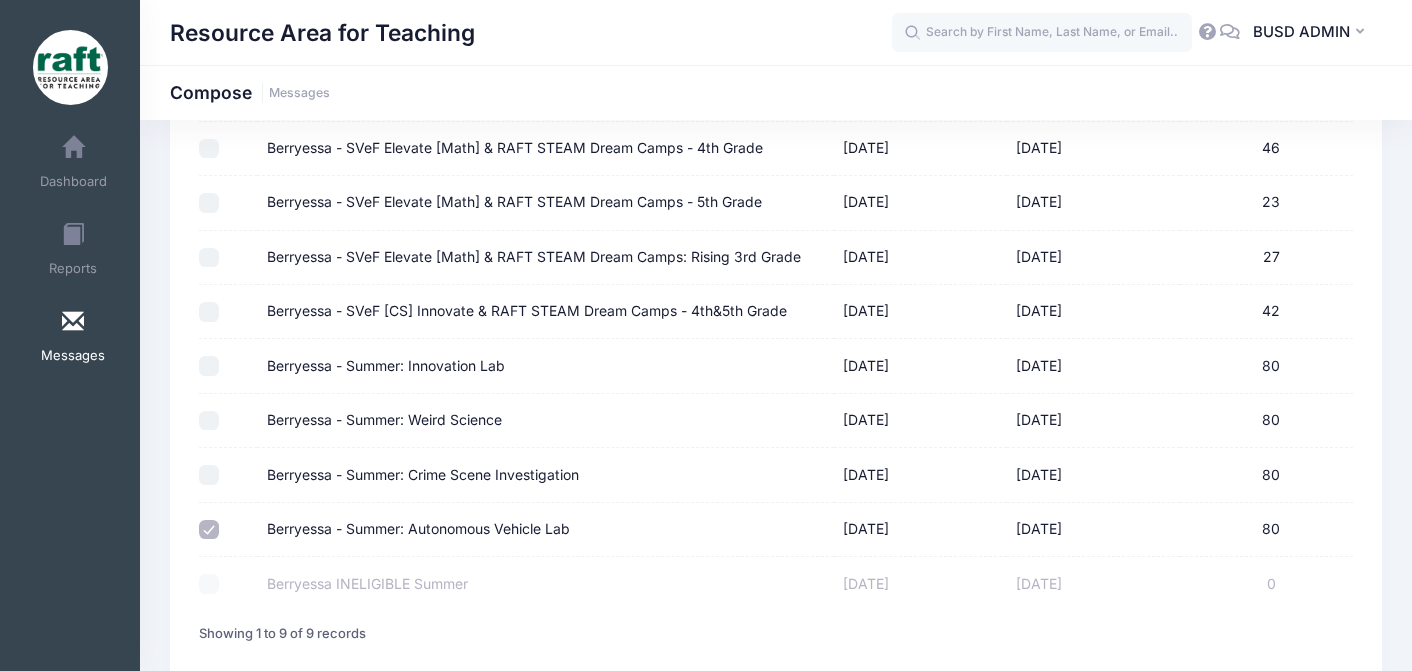 click on "Berryessa - Summer: Autonomous Vehicle Lab" at bounding box center [209, 530] 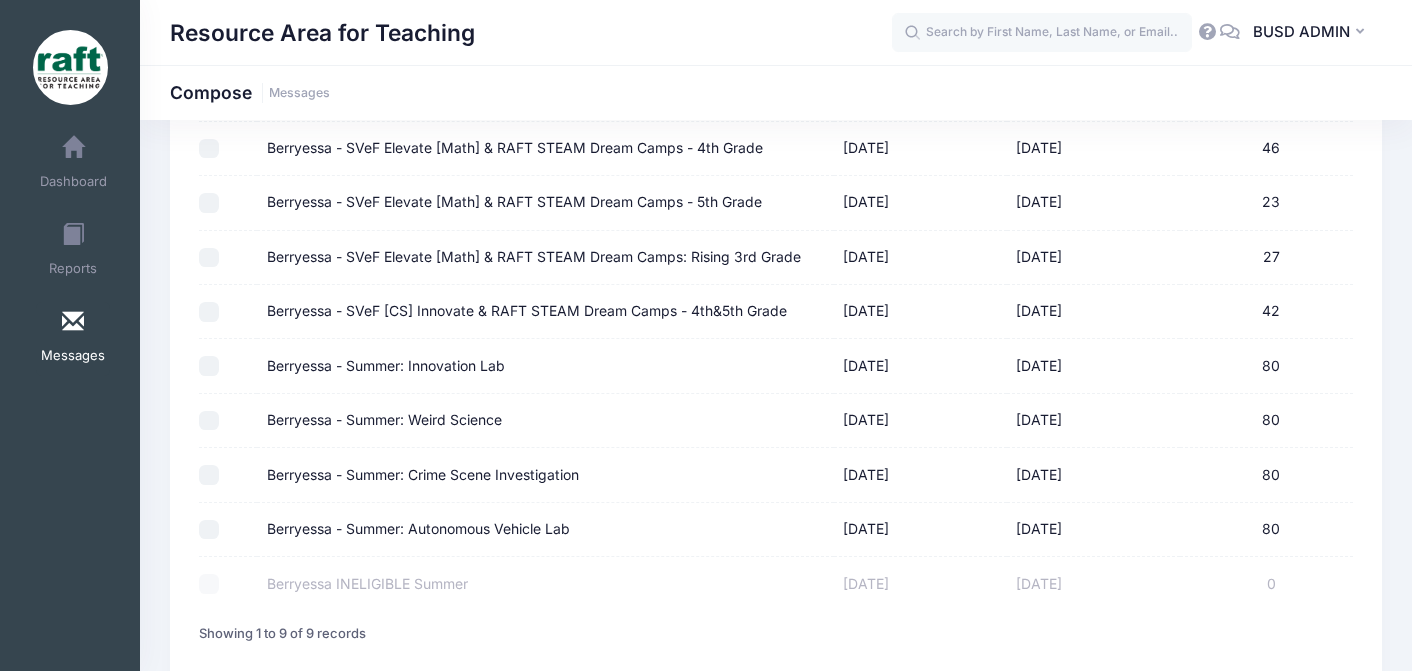 click on "Berryessa - Summer: Autonomous Vehicle Lab" at bounding box center [209, 530] 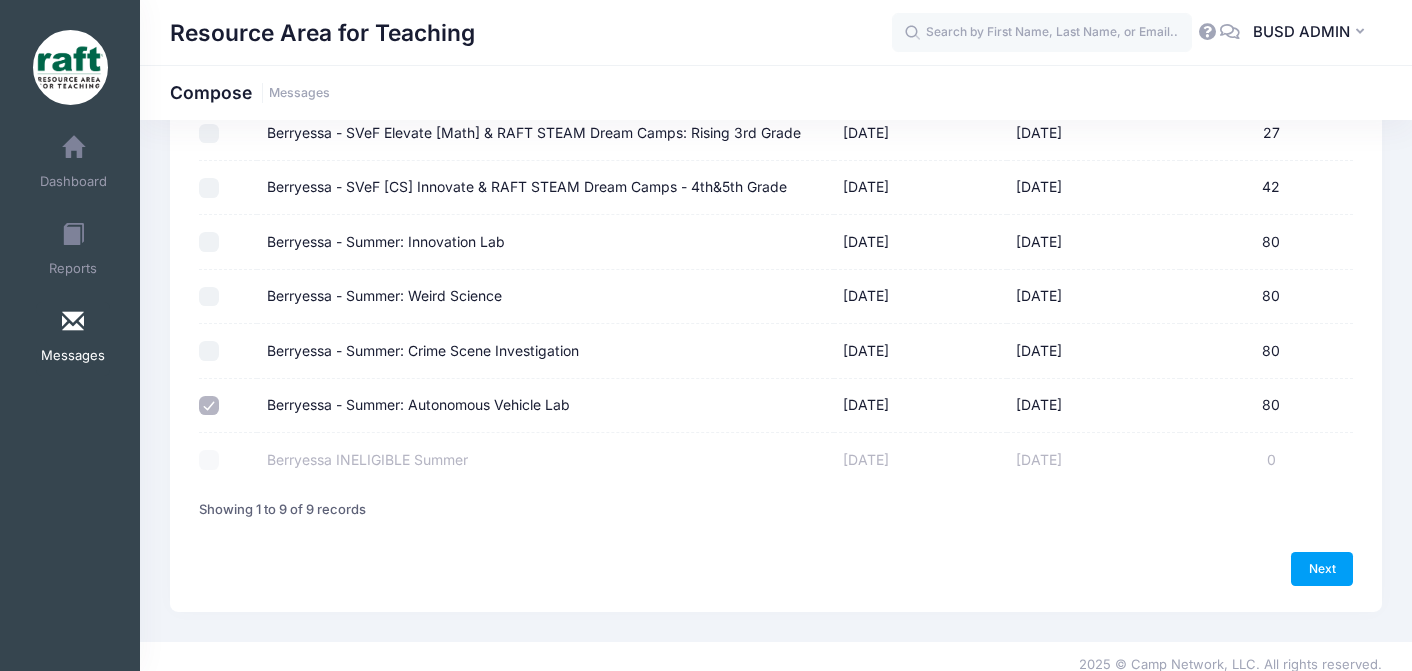 scroll, scrollTop: 344, scrollLeft: 0, axis: vertical 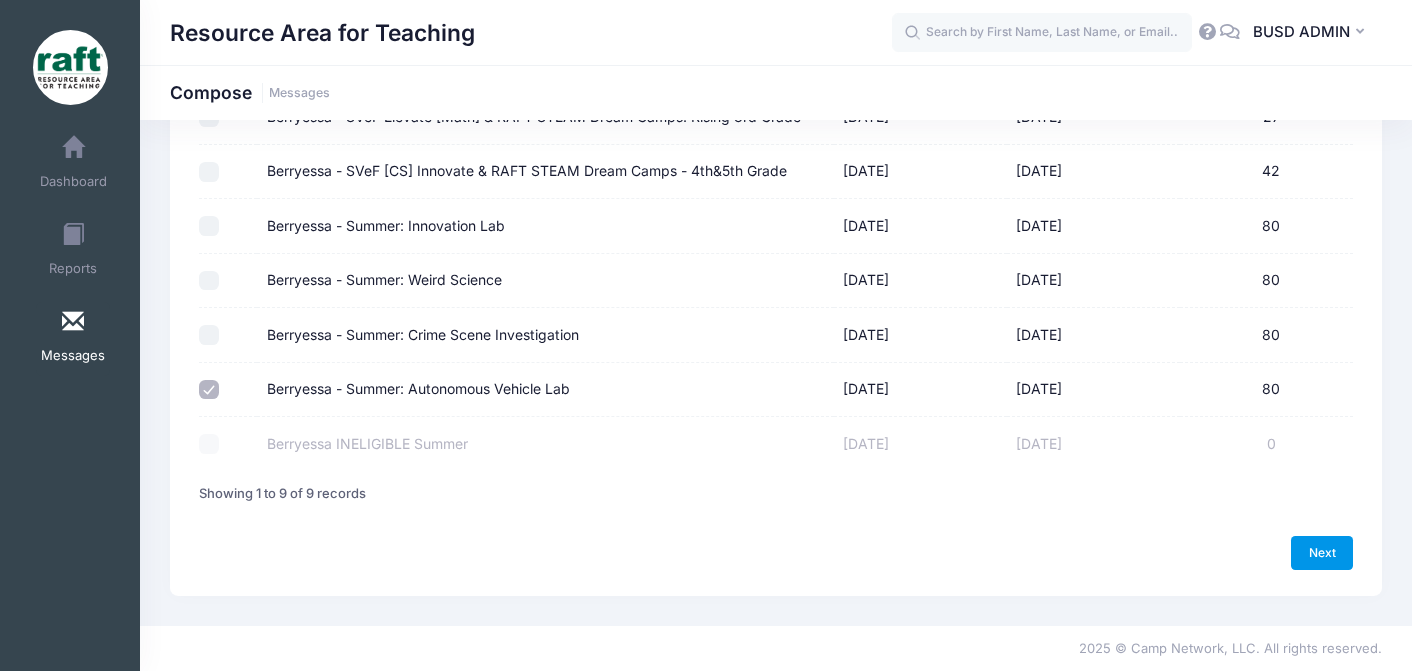 click on "Next" at bounding box center [1322, 553] 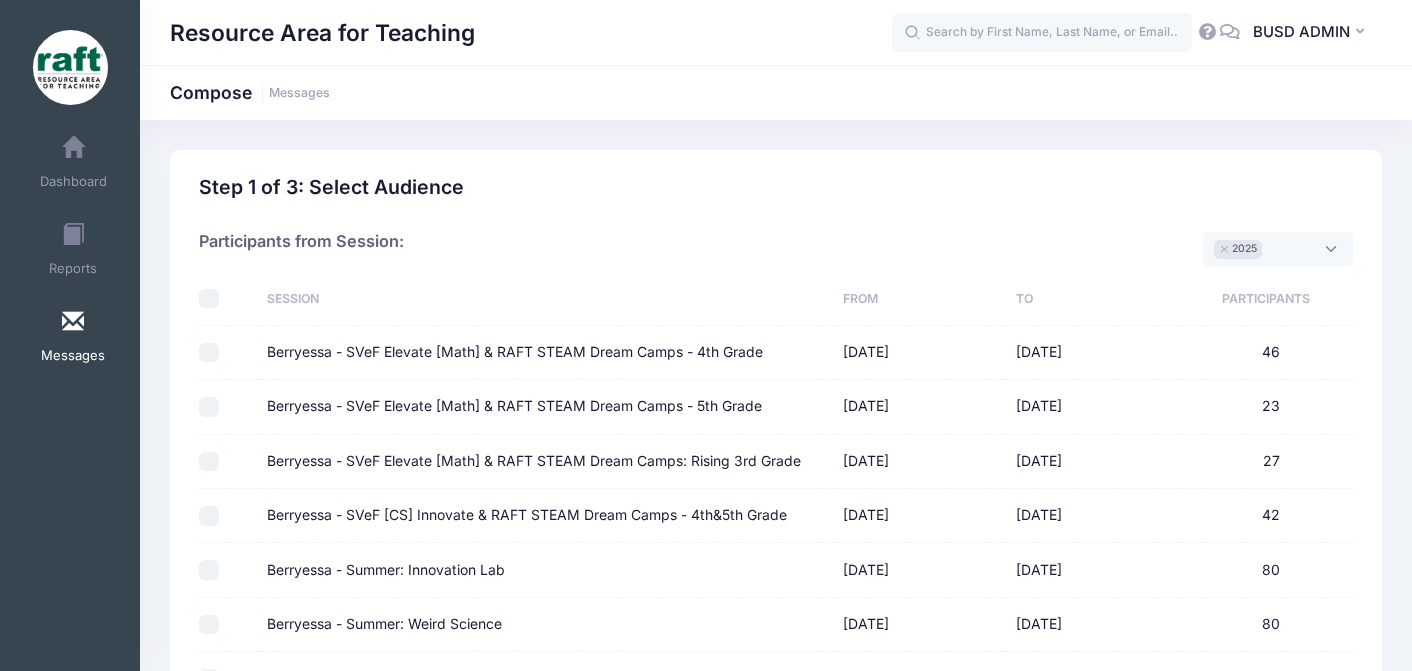 select on "50" 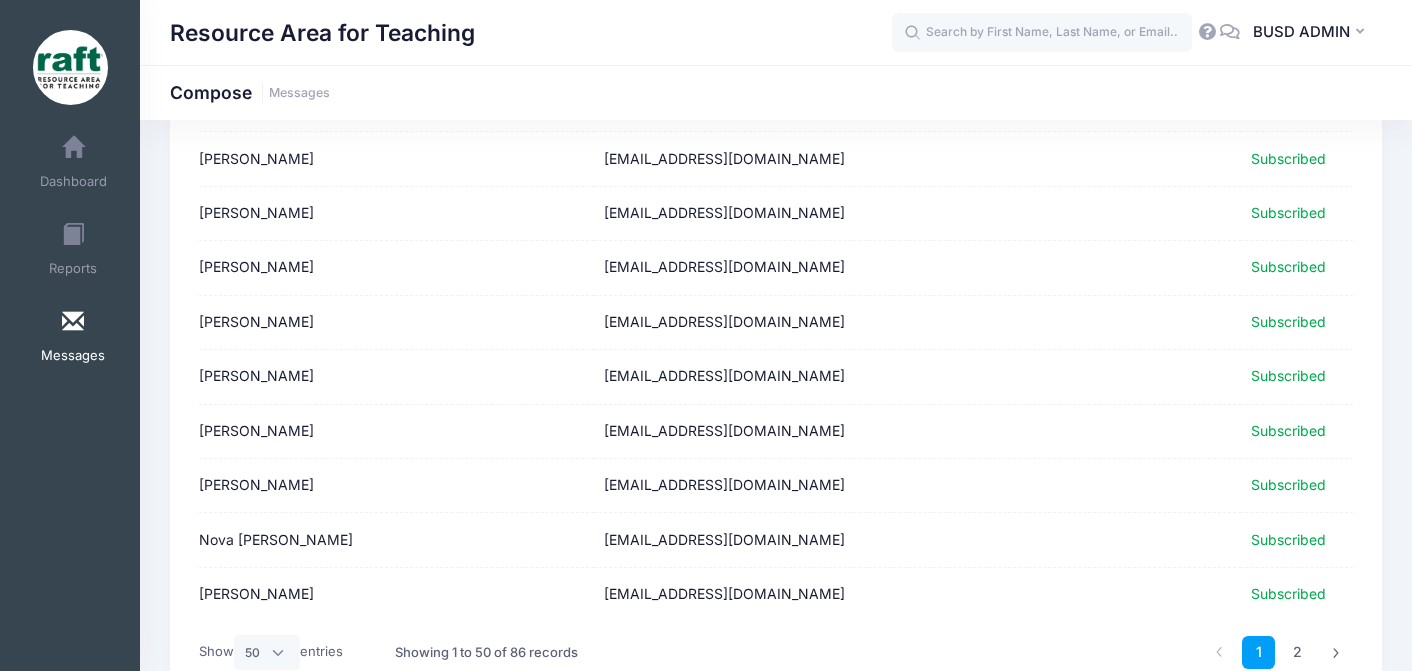 scroll, scrollTop: 2567, scrollLeft: 0, axis: vertical 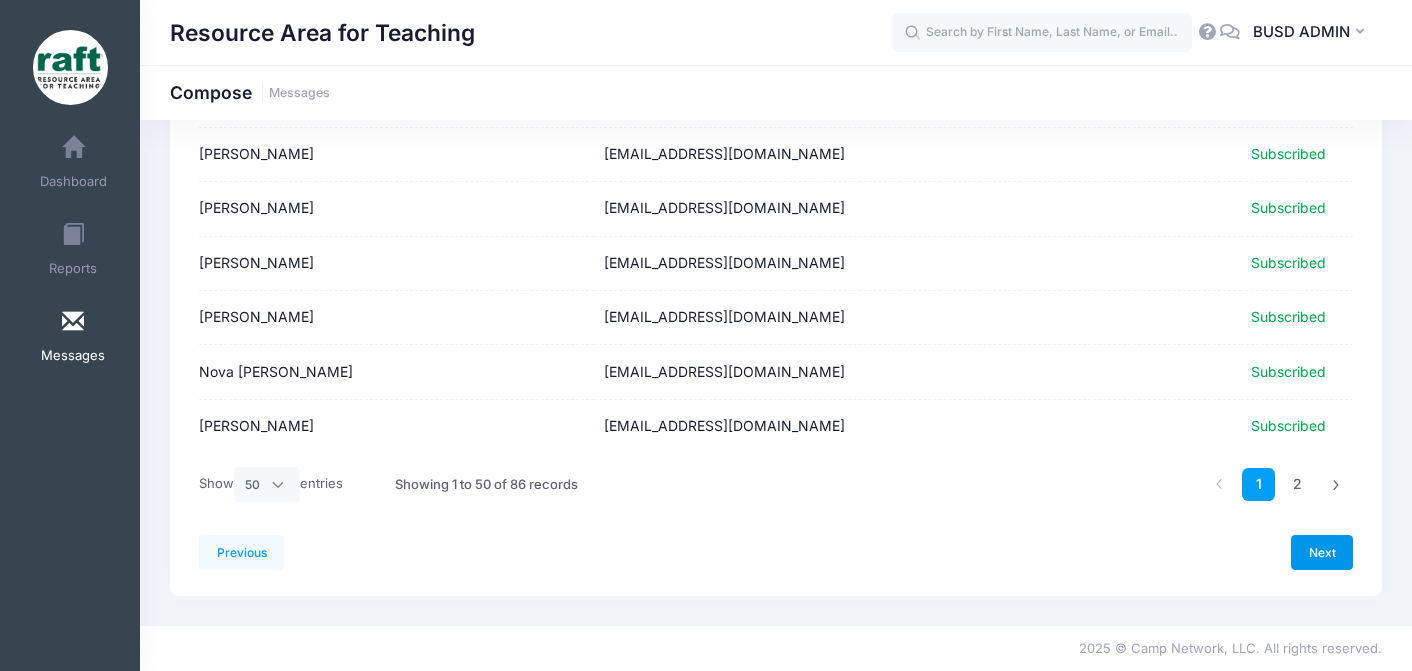 click on "Next" at bounding box center (1322, 552) 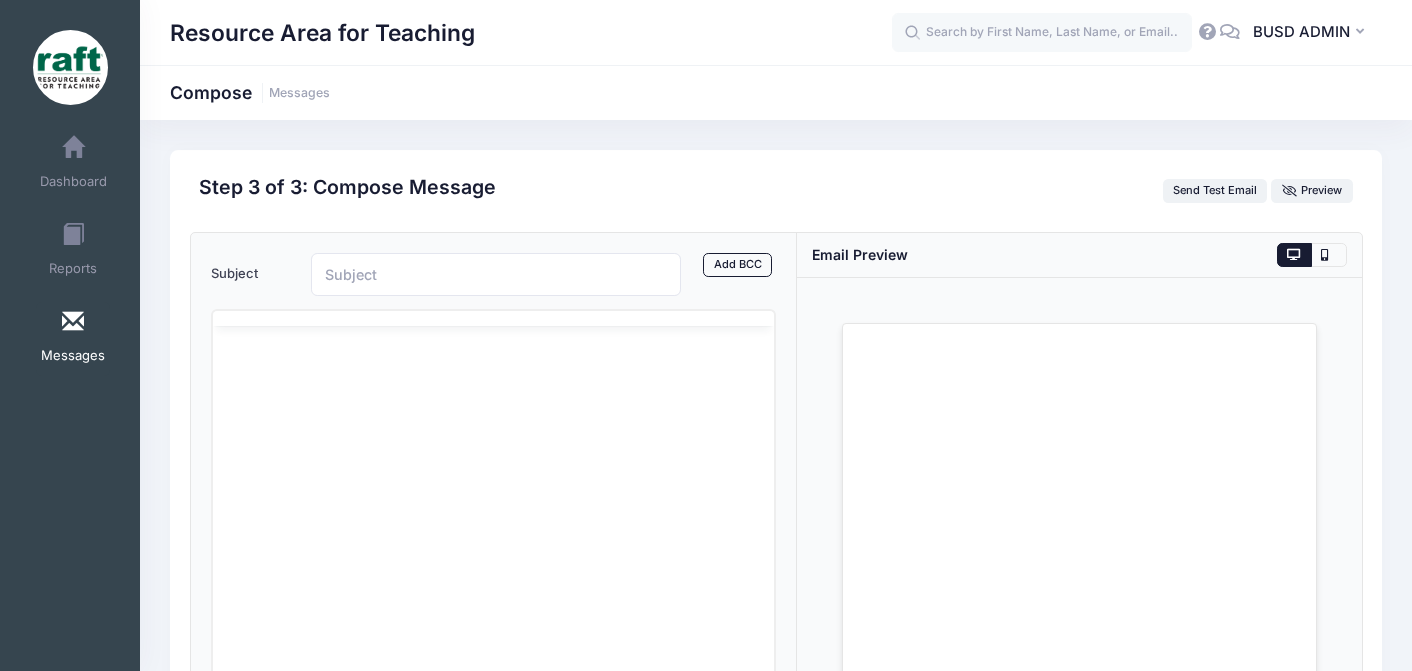 scroll, scrollTop: 0, scrollLeft: 0, axis: both 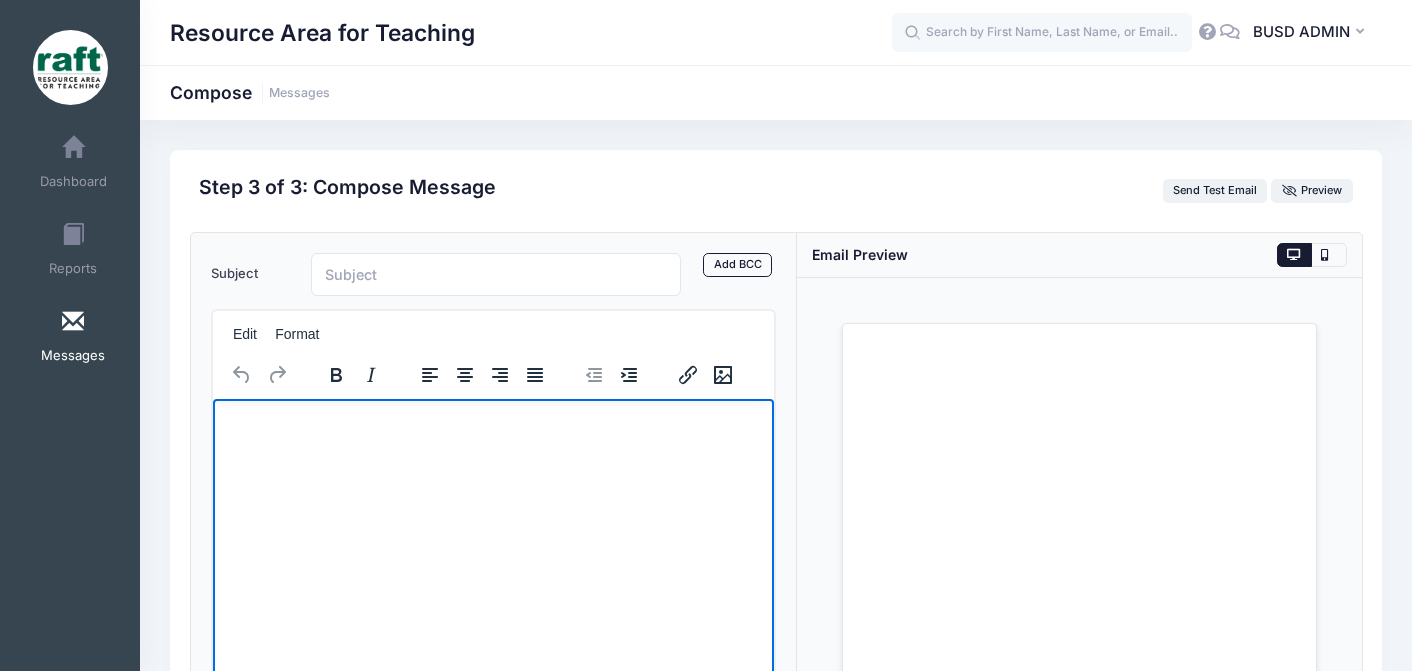 click at bounding box center (492, 425) 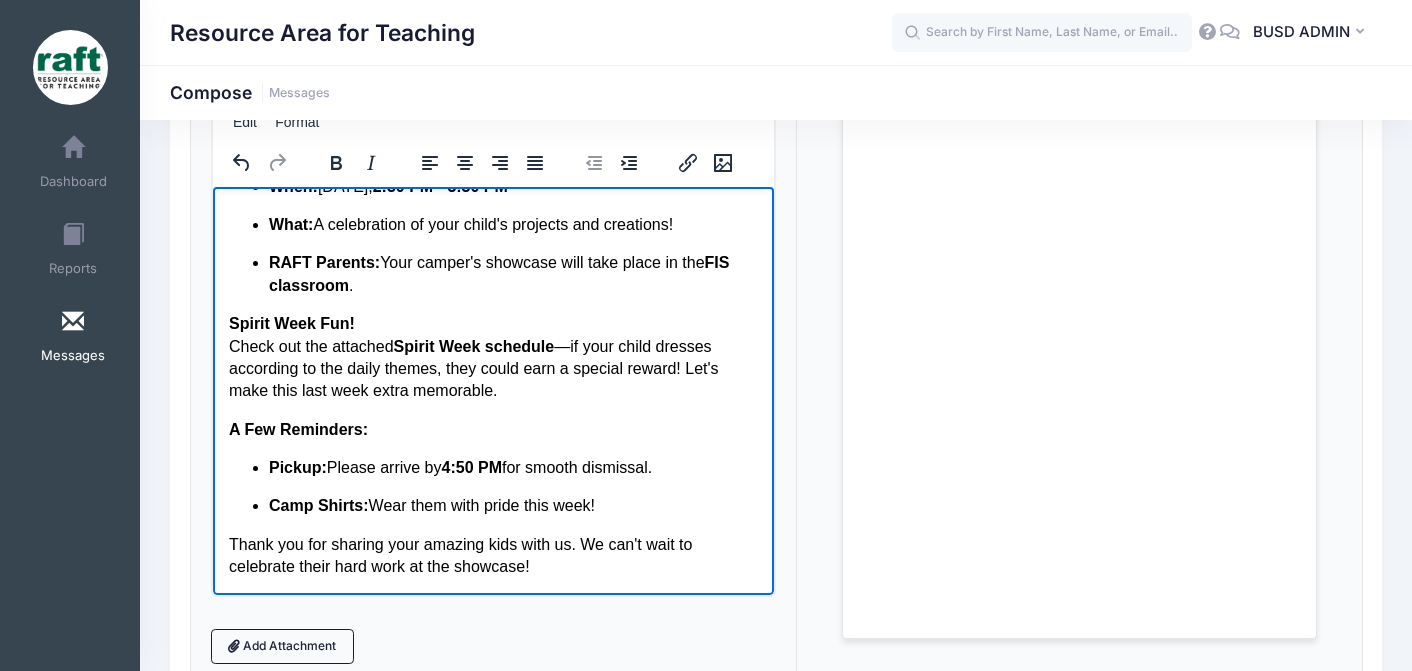 scroll, scrollTop: 240, scrollLeft: 0, axis: vertical 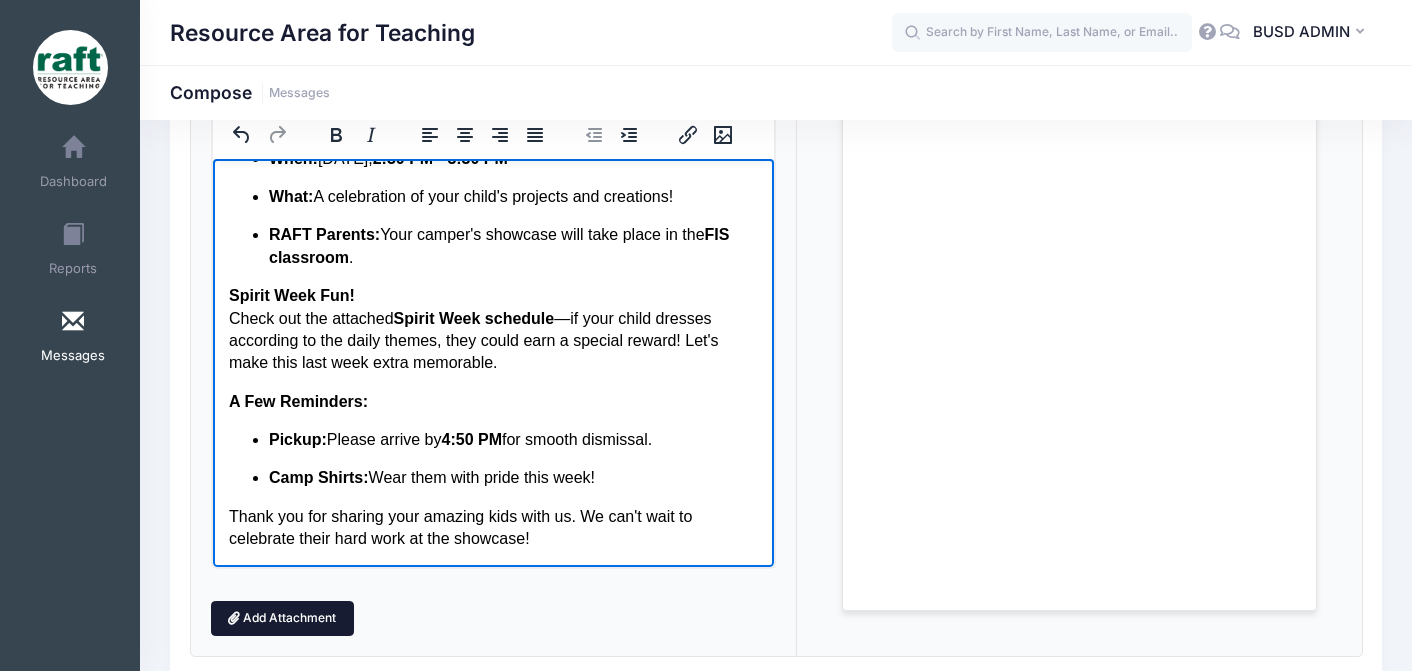 click on "Add Attachment" at bounding box center [282, 618] 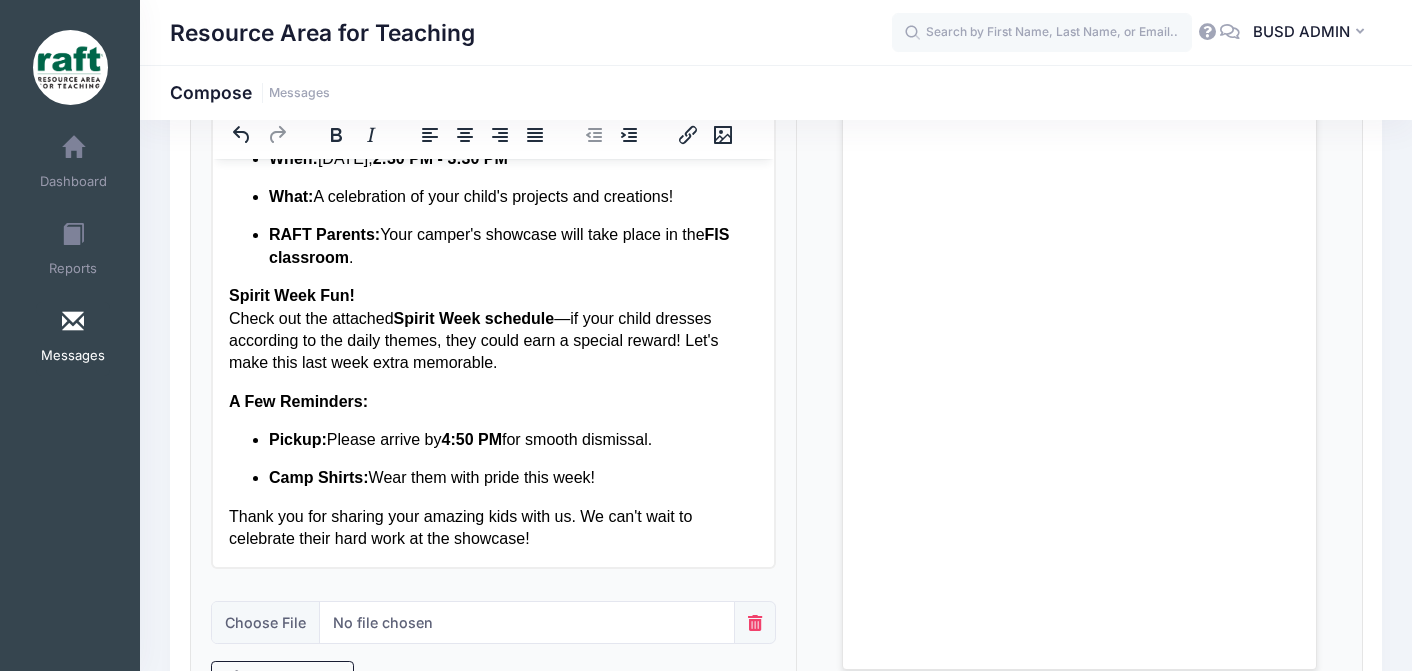 scroll, scrollTop: 440, scrollLeft: 0, axis: vertical 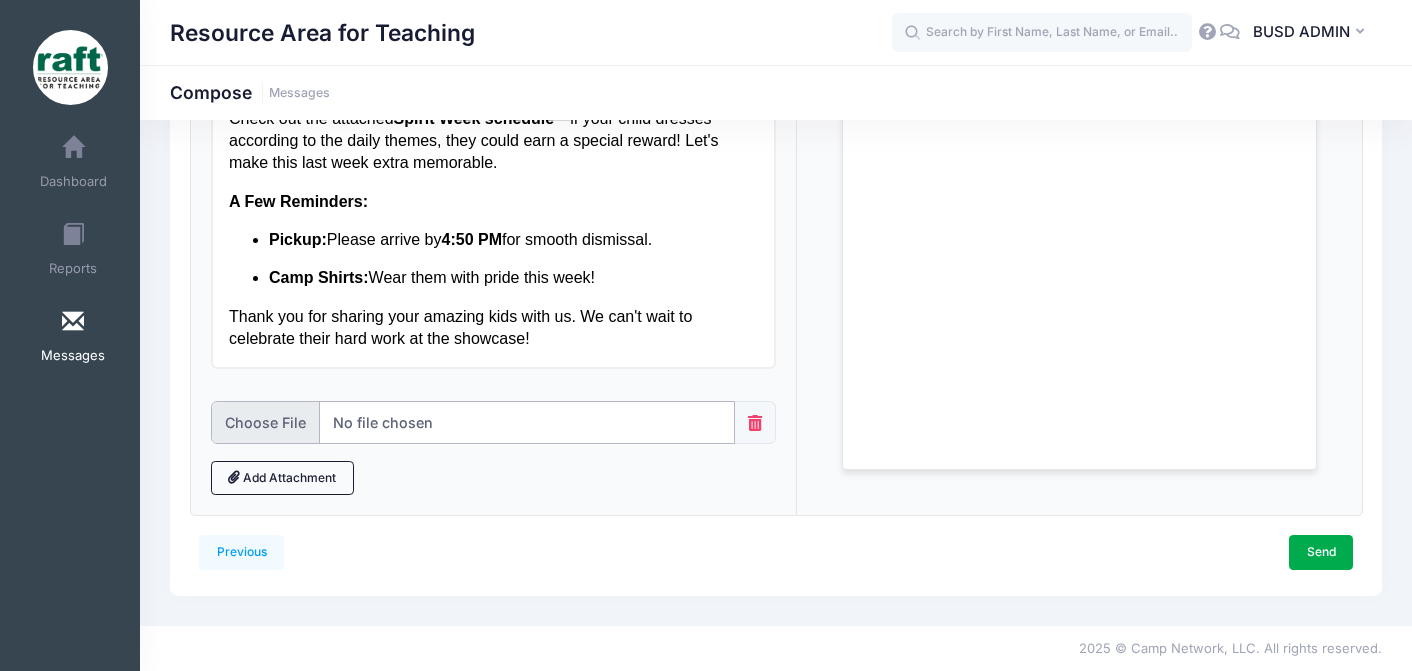 click at bounding box center [473, 422] 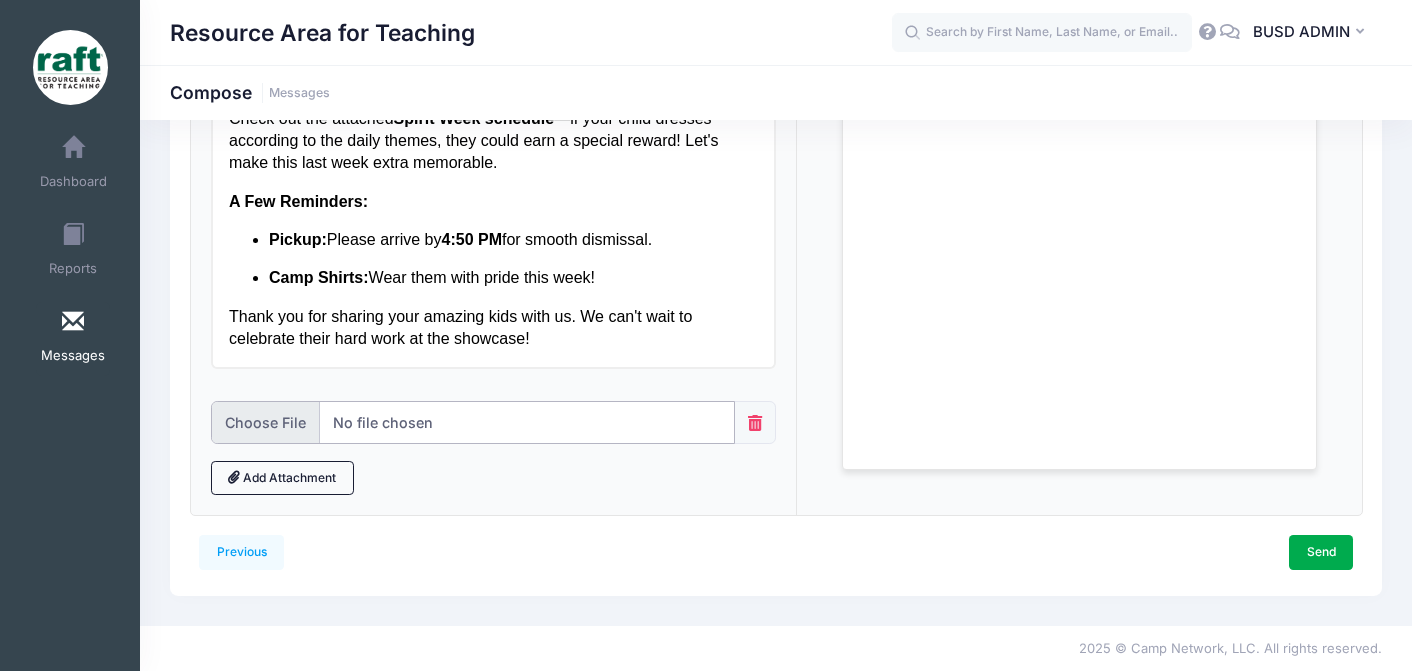type on "C:\fakepath\Spirit Week.jpg" 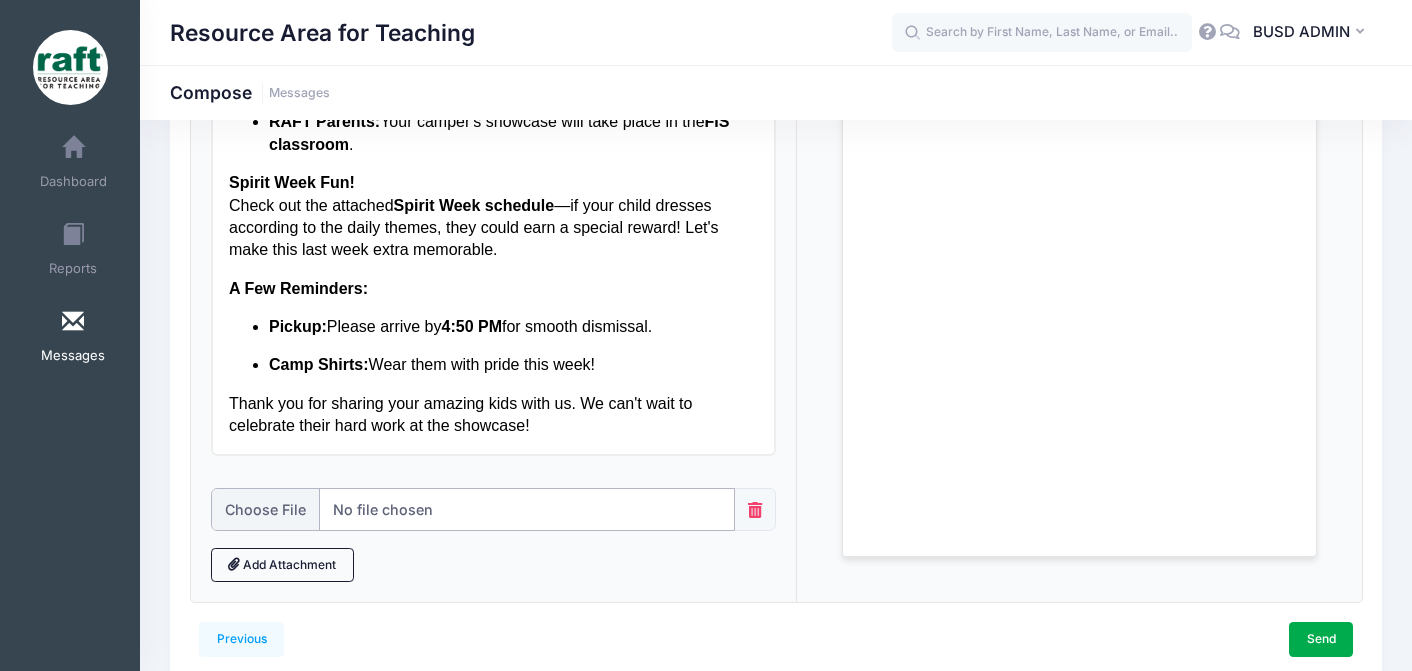 scroll, scrollTop: 187, scrollLeft: 0, axis: vertical 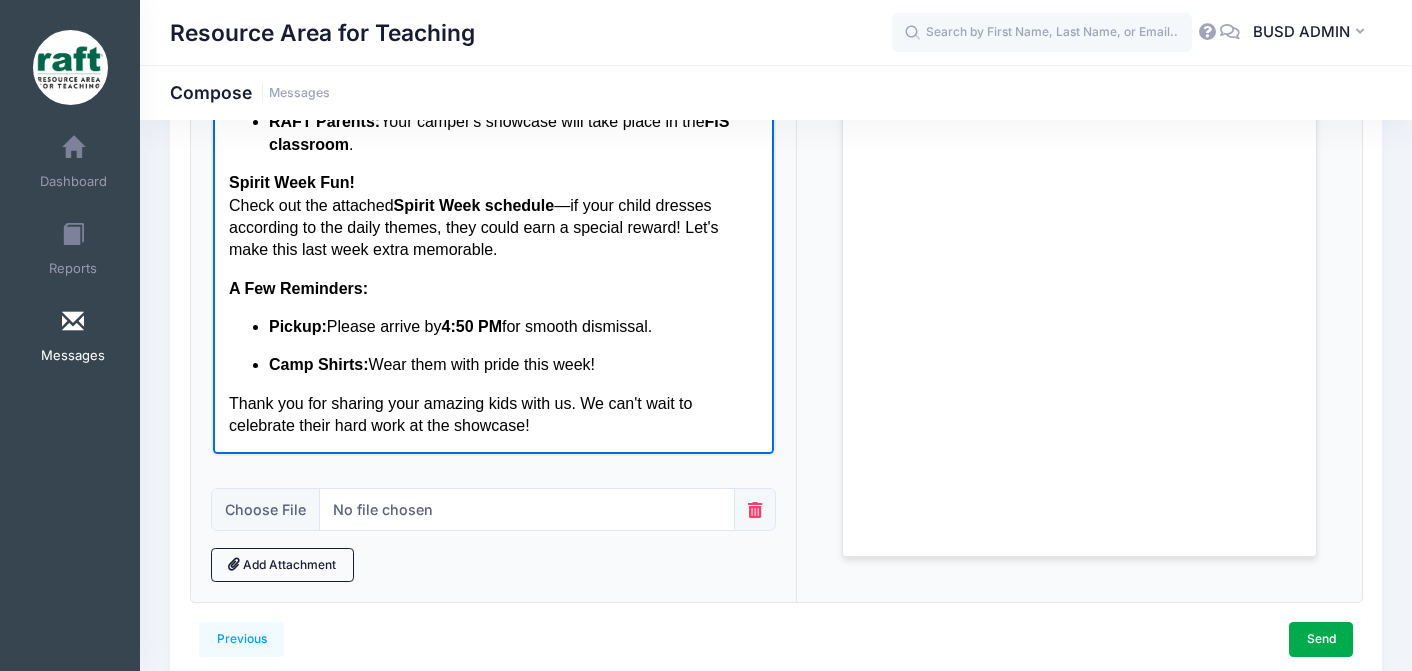 drag, startPoint x: 602, startPoint y: 369, endPoint x: 550, endPoint y: 371, distance: 52.03845 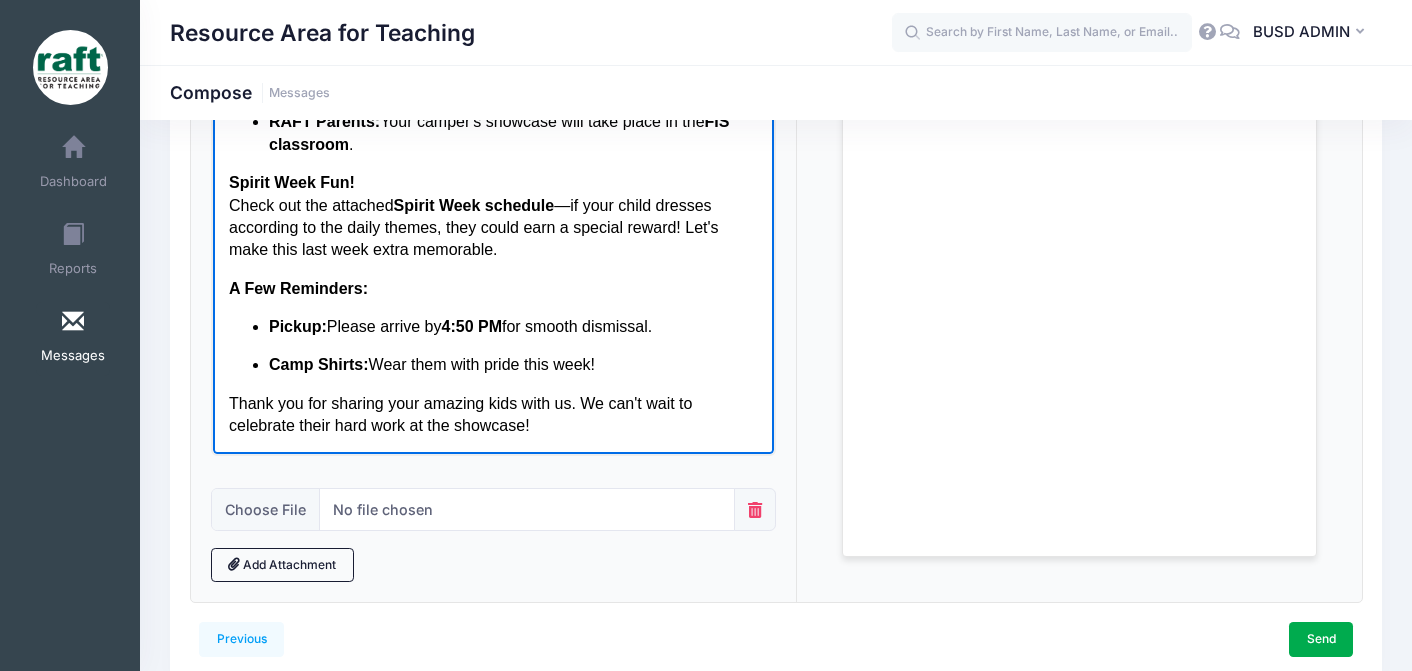 click on "Camp Shirts:  Wear them with pride this week!" at bounding box center [512, 364] 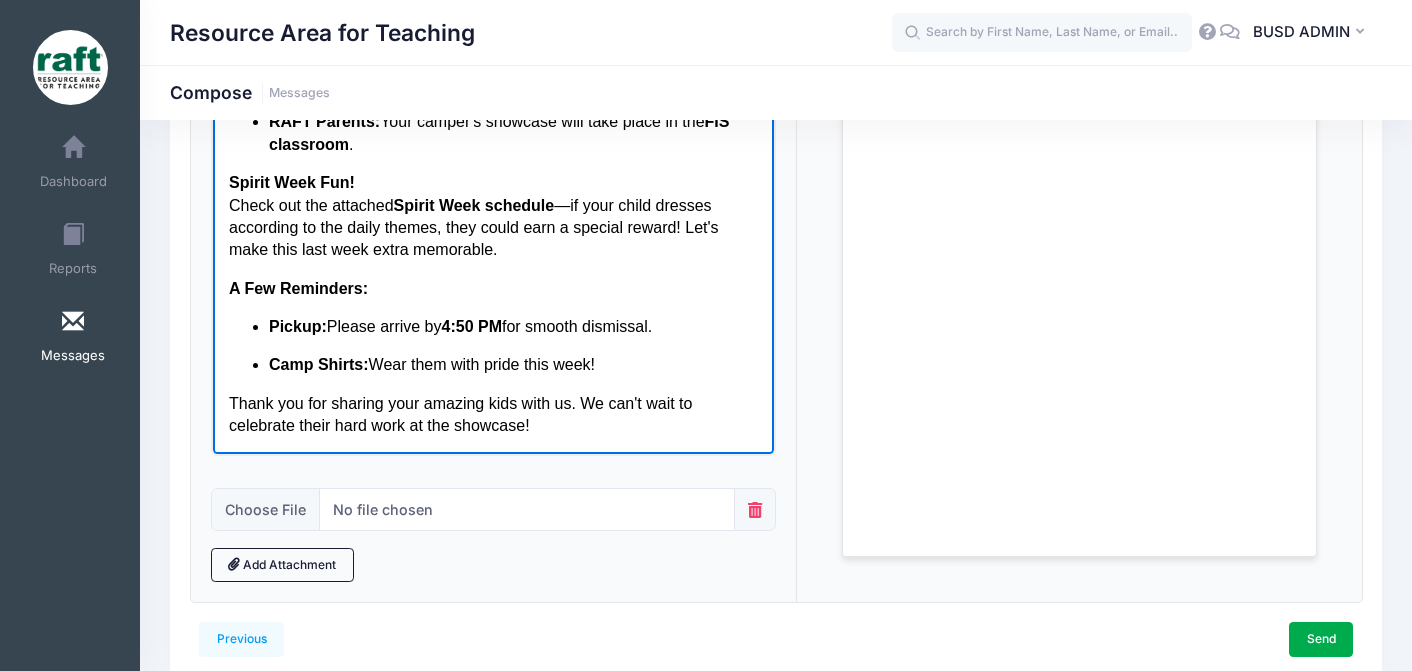 type 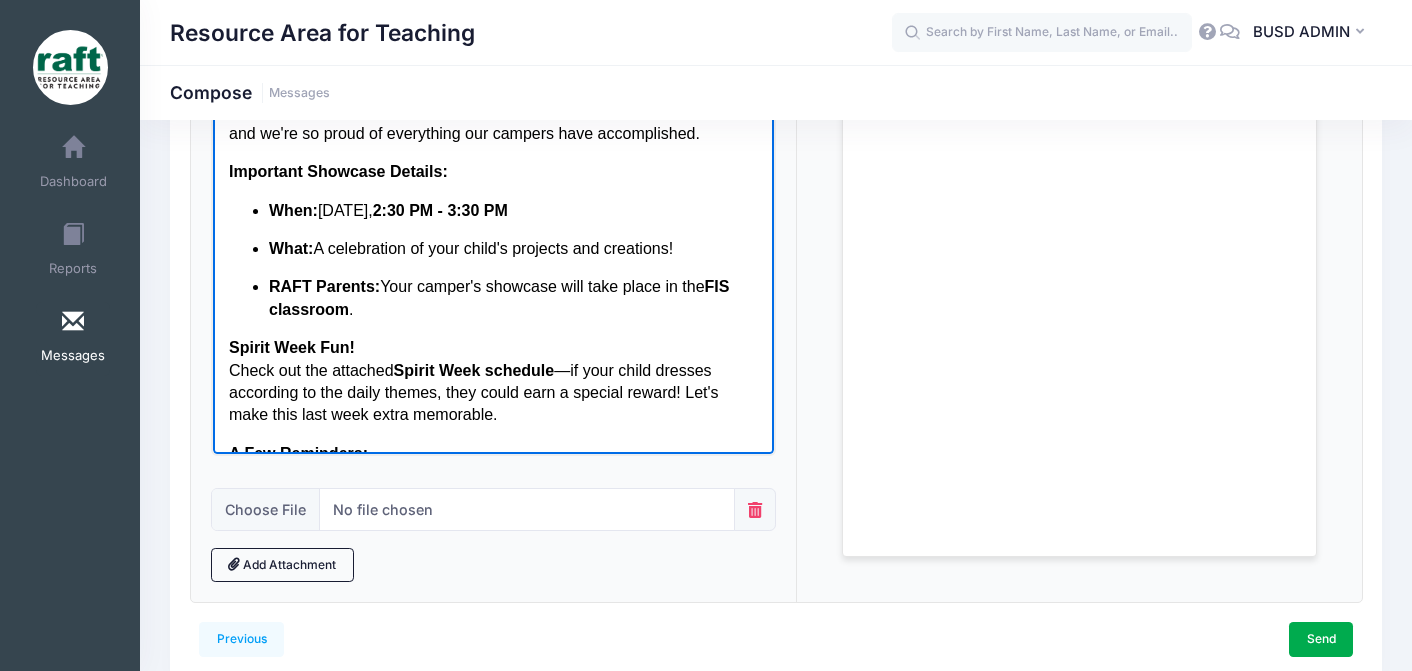 click on "Dear Raft Camp Parents, We did it—this is our  final week  of camp! 🎊 It's been an incredible journey, and we're so proud of everything our campers have accomplished. Important Showcase Details: When:  [DATE],  2:30 PM - 3:30 PM What:  A celebration of your child's projects and creations! RAFT Parents:  Your camper's showcase will take place in the  FIS classroom . Spirit Week Fun! Check out the attached  Spirit Week schedule —if your child dresses according to the daily themes, they could earn a special reward! Let's make this last week extra memorable. A Few Reminders: Pickup:  Please arrive by  4:50 PM  for smooth dismissal. Camp Shirts:  Wear them with pride this week! Thank you for sharing your amazing kids with us. We can't wait to celebrate their hard work at the showcase!" at bounding box center [492, 331] 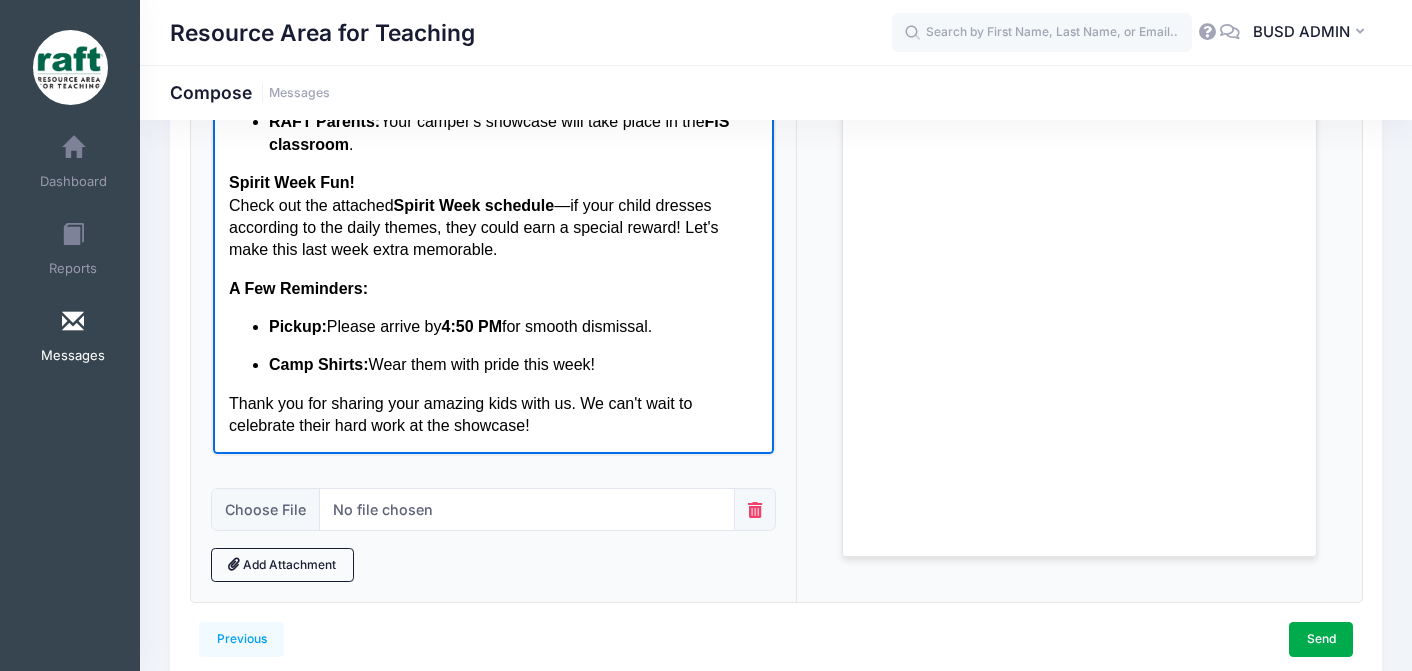 click on "Camp Shirts:" at bounding box center (318, 363) 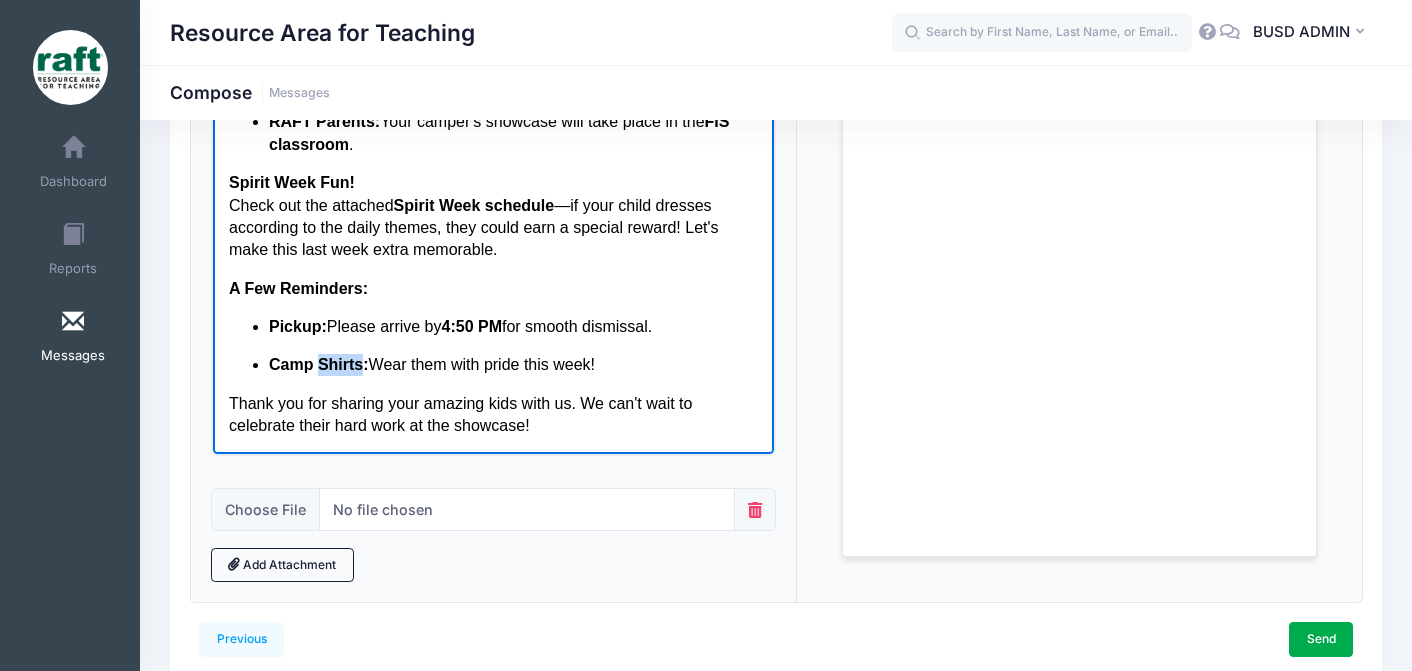 click on "Camp Shirts:" at bounding box center (318, 363) 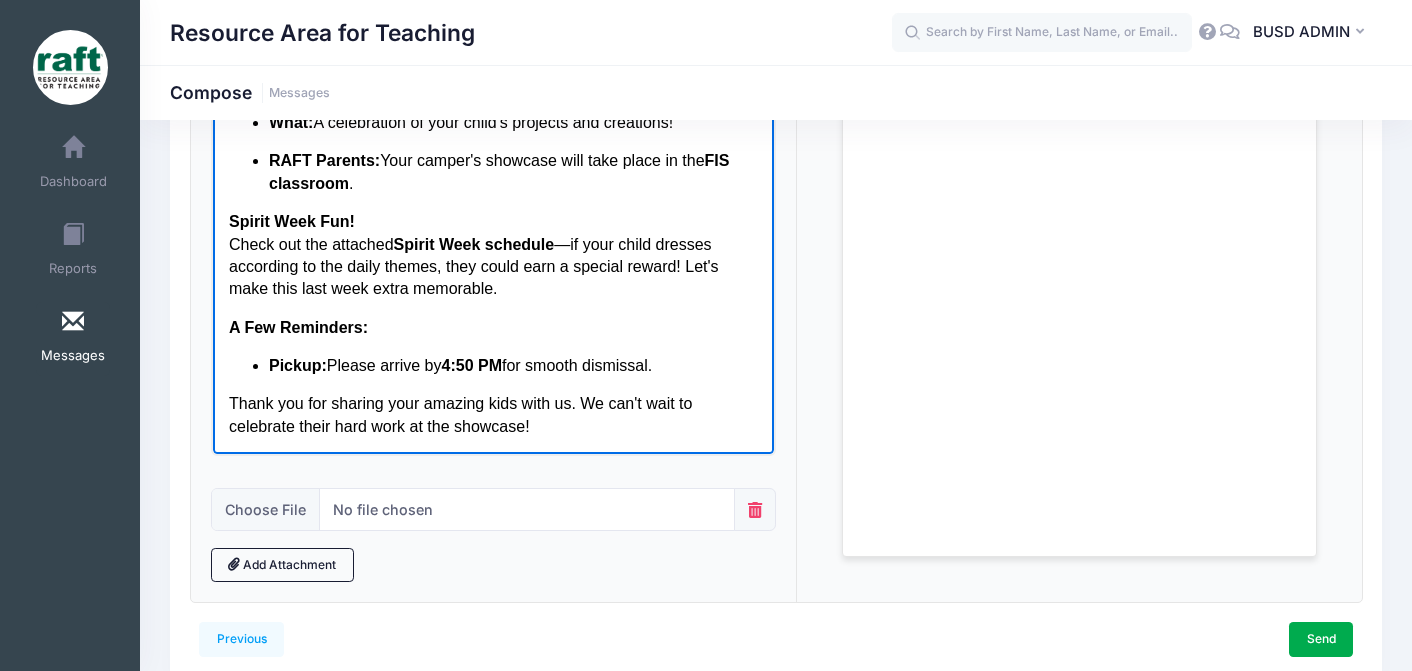 scroll, scrollTop: 149, scrollLeft: 0, axis: vertical 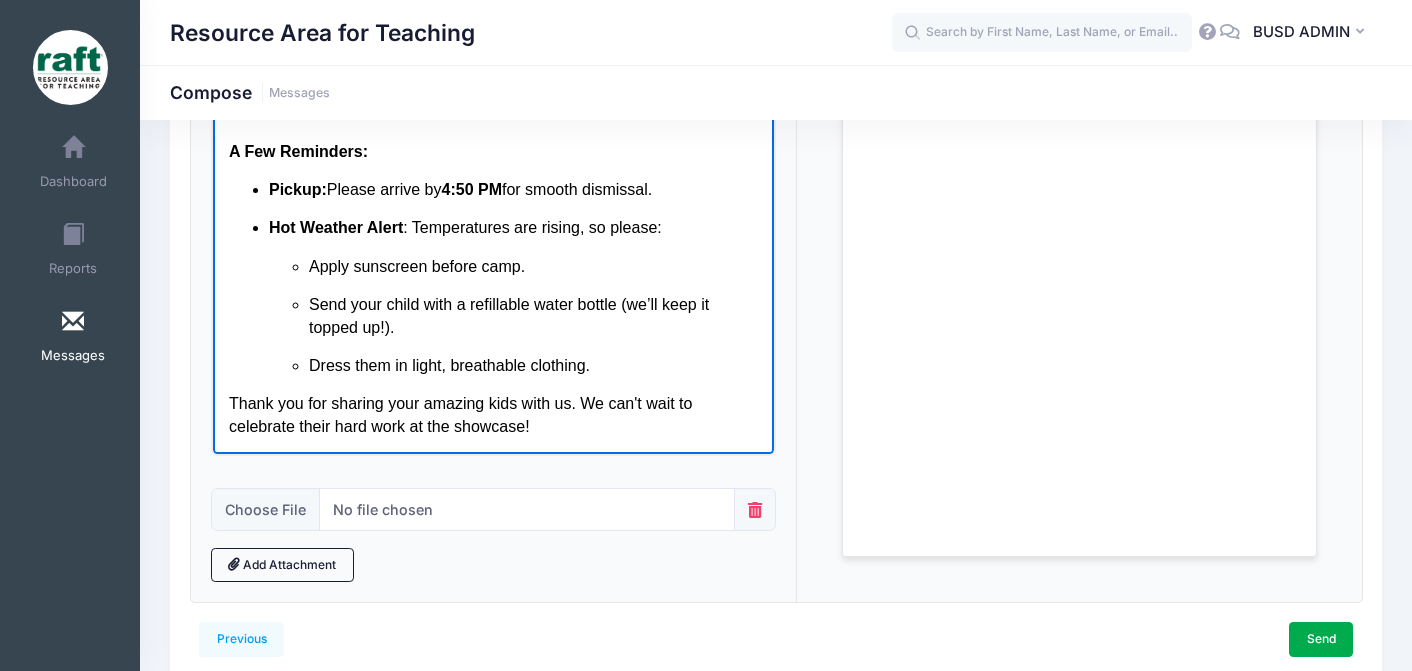click on "Thank you for sharing your amazing kids with us. We can't wait to celebrate their hard work at the showcase!" at bounding box center [492, 414] 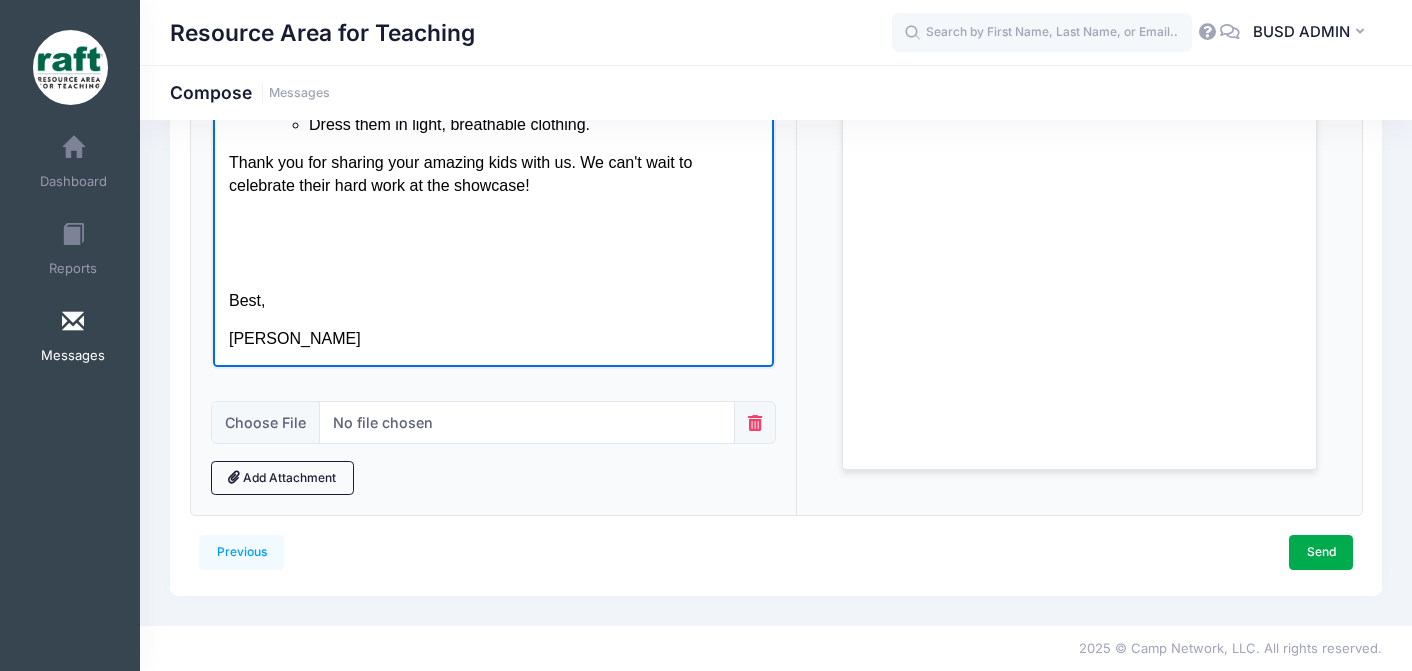 scroll, scrollTop: 517, scrollLeft: 0, axis: vertical 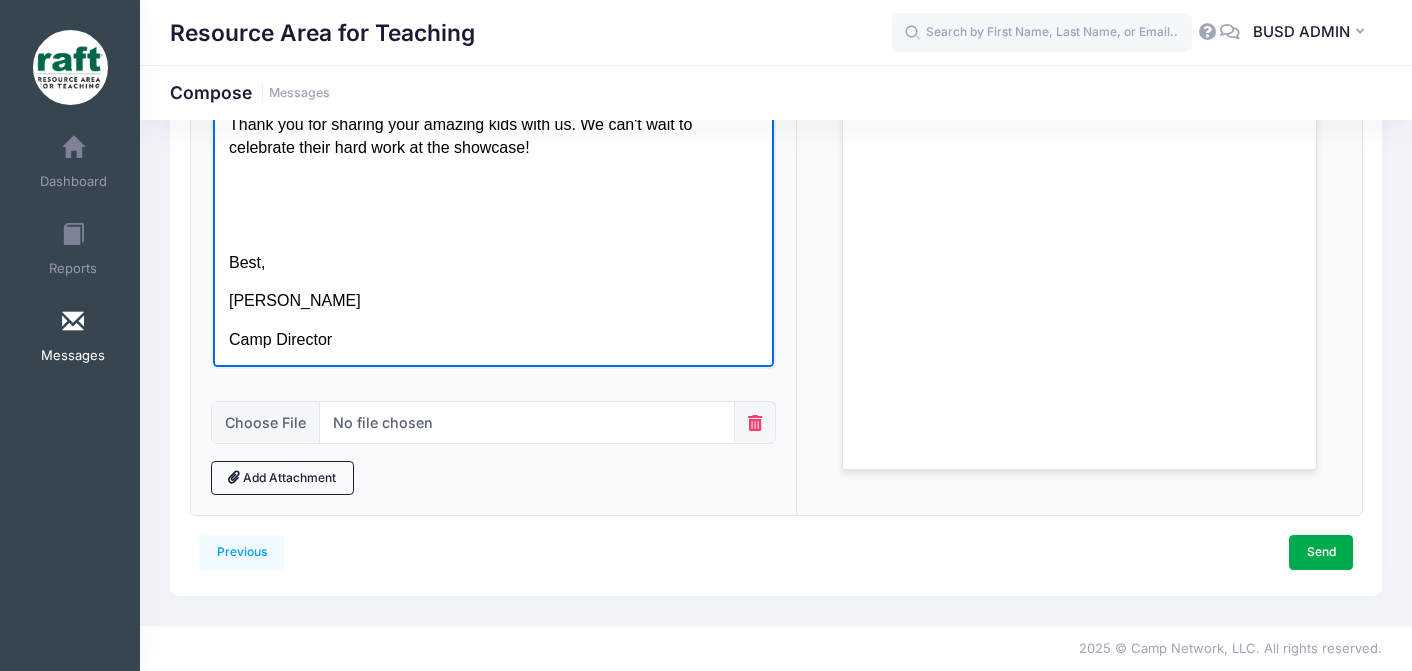 click on "Dear Raft Camp Parents, We did it—this is our  final week  of camp! 🎊 It's been an incredible journey, and we're so proud of everything our campers have accomplished. Important Showcase Details: When:  [DATE],  2:30 PM - 3:30 PM What:  A celebration of your child's projects and creations! RAFT Parents:  Your camper's showcase will take place in the  FIS classroom . Spirit Week Fun! Check out the attached  Spirit Week schedule —if your child dresses according to the daily themes, they could earn a special reward! Let's make this last week extra memorable. A Few Reminders: Pickup:  Please arrive by  4:50 PM  for smooth dismissal. Hot Weather Alert : Temperatures are rising, so please: Apply sunscreen before camp. Send your child with a refillable water bottle (we’ll keep it topped up!). Dress them in light, breathable clothing. Thank you for sharing your amazing kids with us. We can't wait to celebrate their hard work at the showcase! Best, [PERSON_NAME] Director" at bounding box center [492, -84] 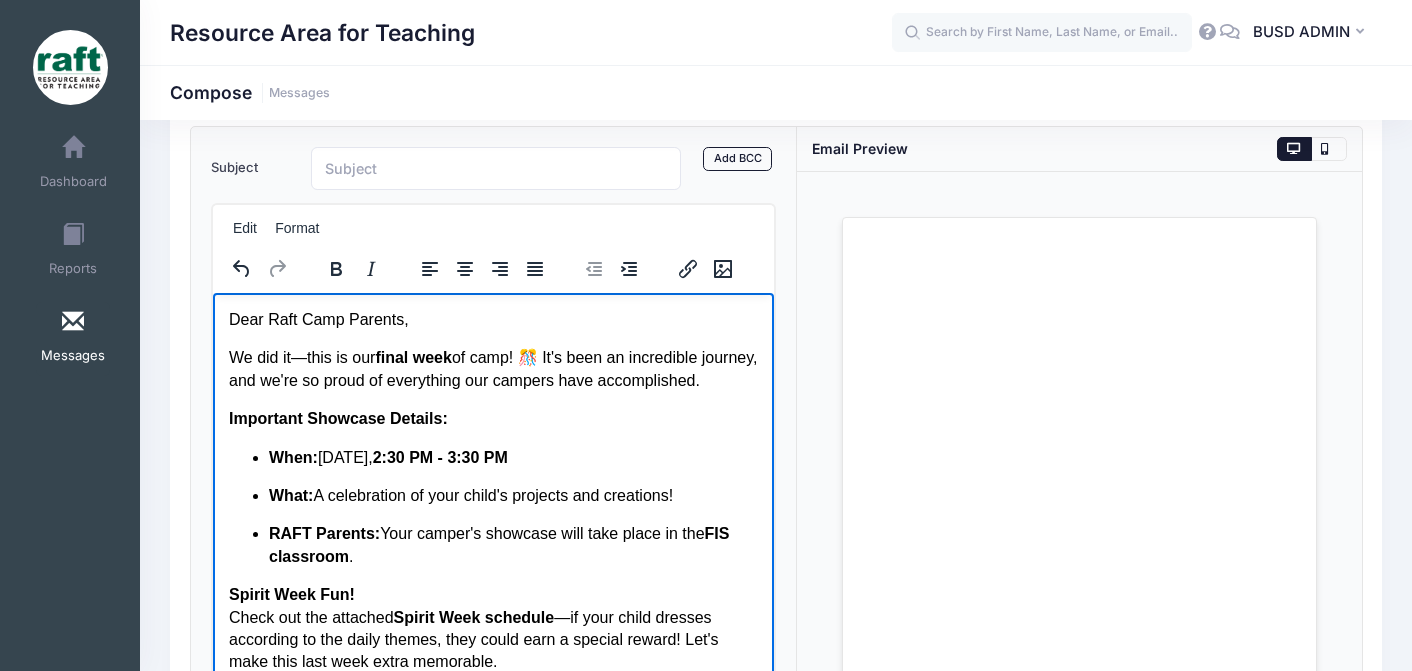 scroll, scrollTop: 0, scrollLeft: 0, axis: both 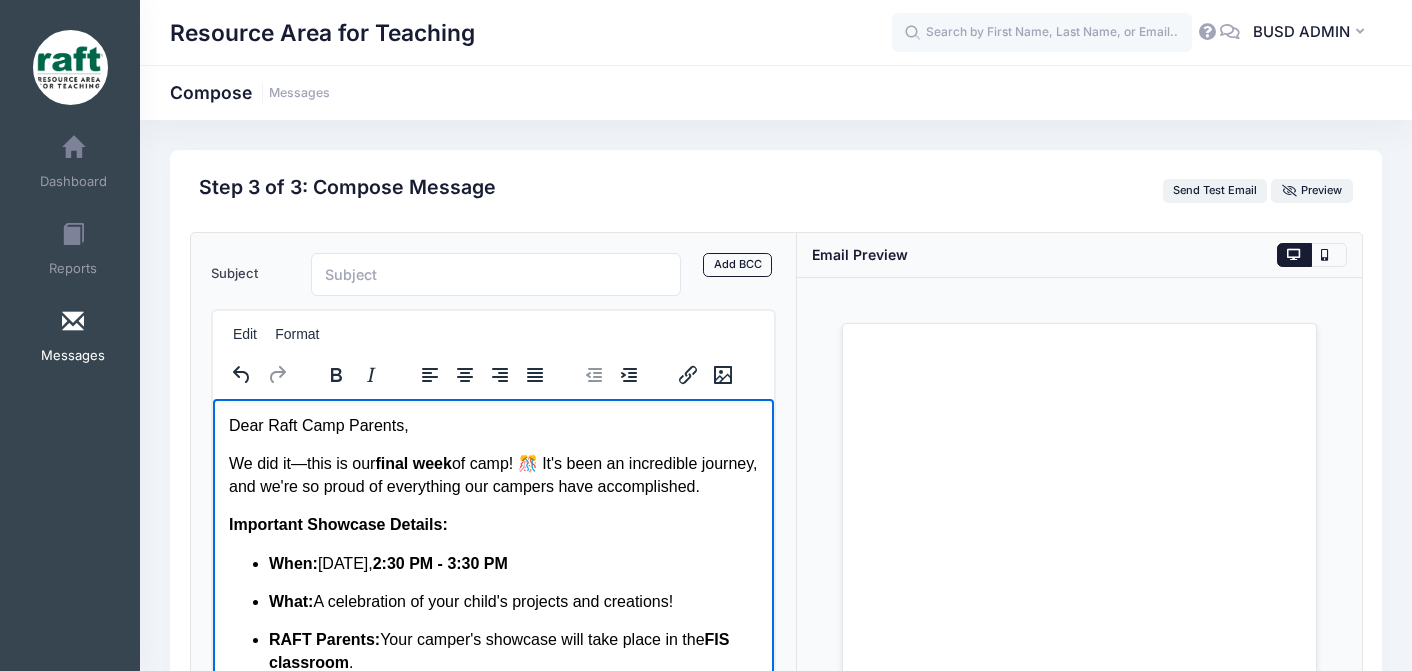 click on "Subject
Add CC
Add BCC
CC
​
BCC
​
Edit Format" at bounding box center (494, 594) 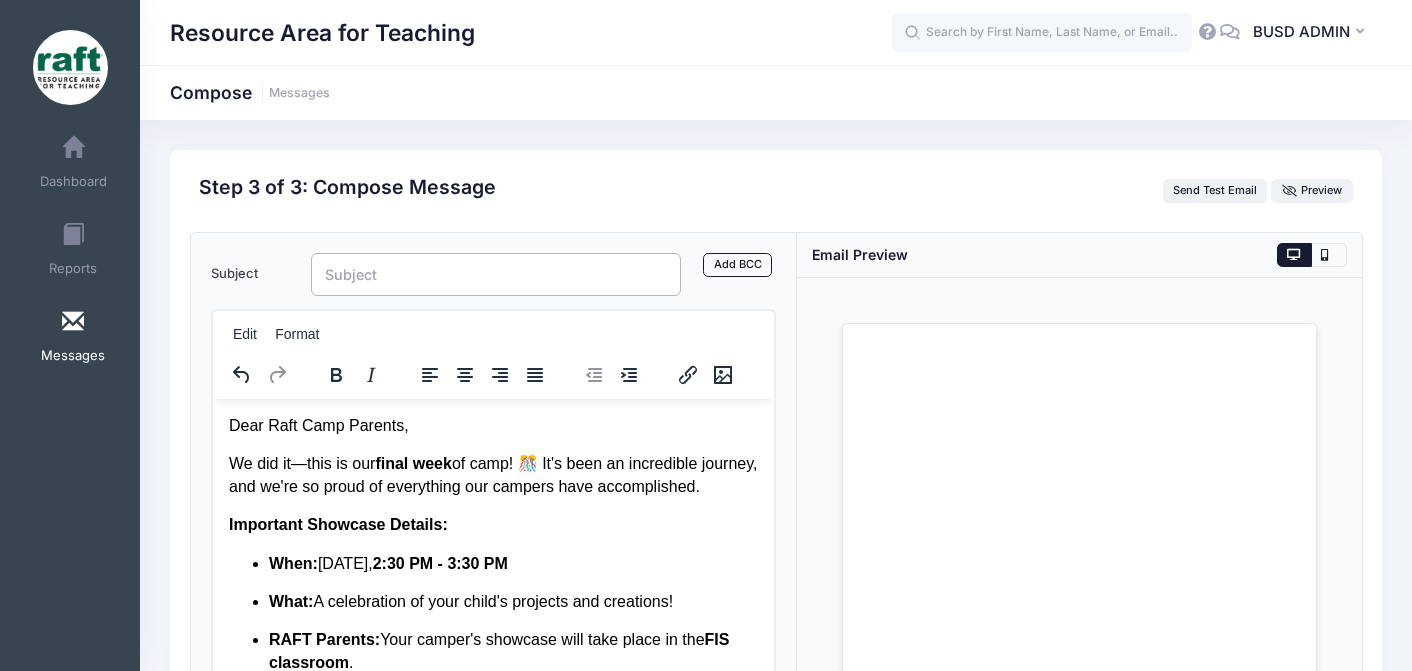 click on "Subject" at bounding box center [496, 274] 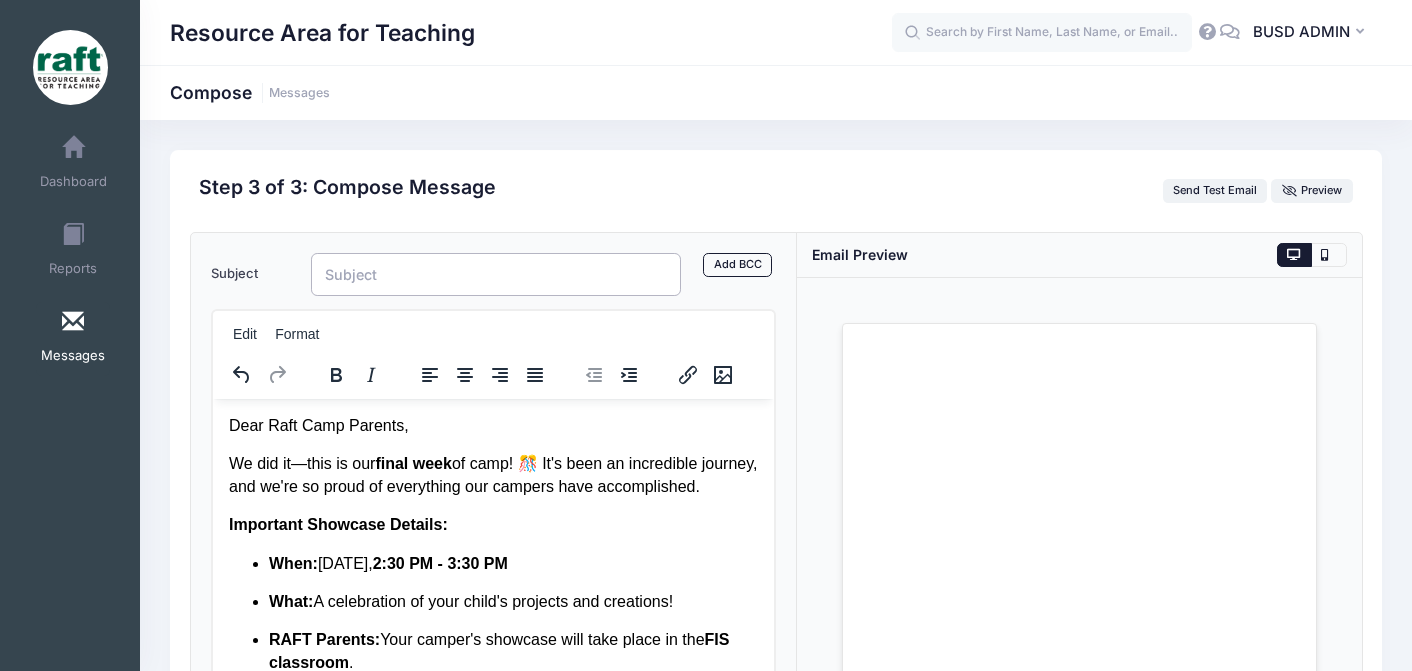 paste on "Final Week of Camp! 🎉 Showcase Details & Spirit Week" 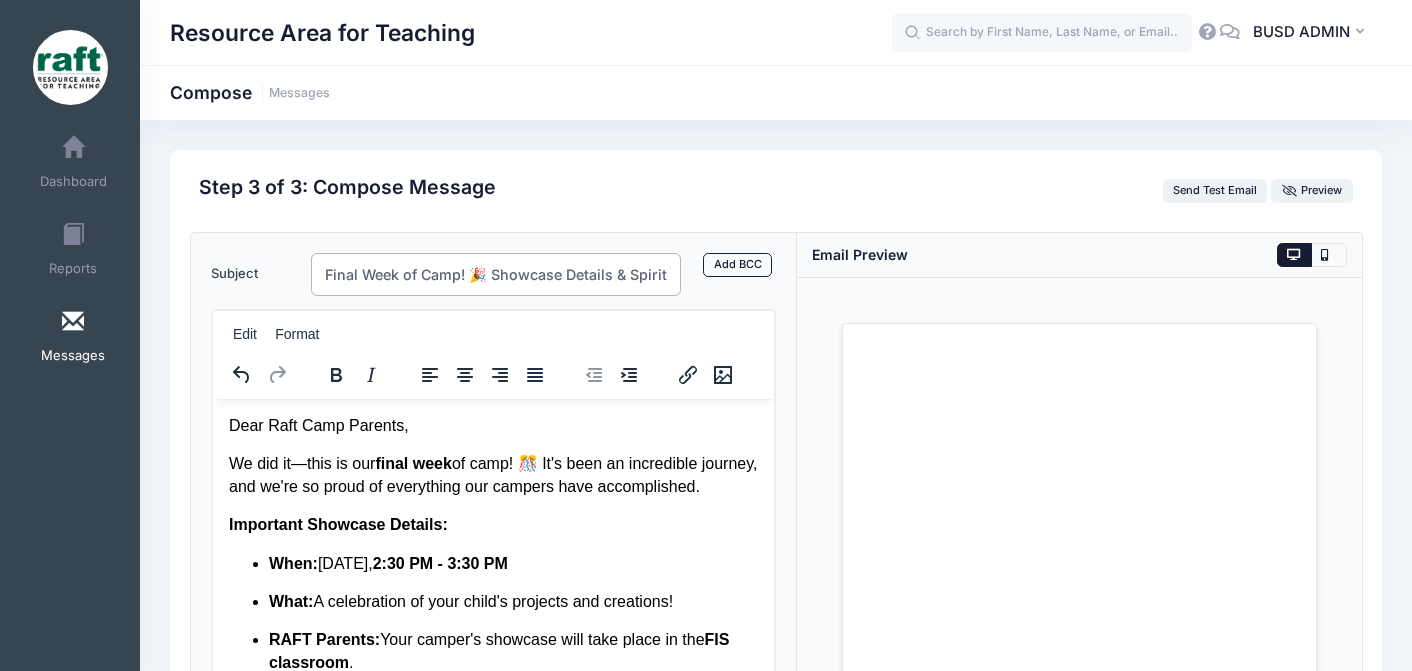 scroll, scrollTop: 0, scrollLeft: 36, axis: horizontal 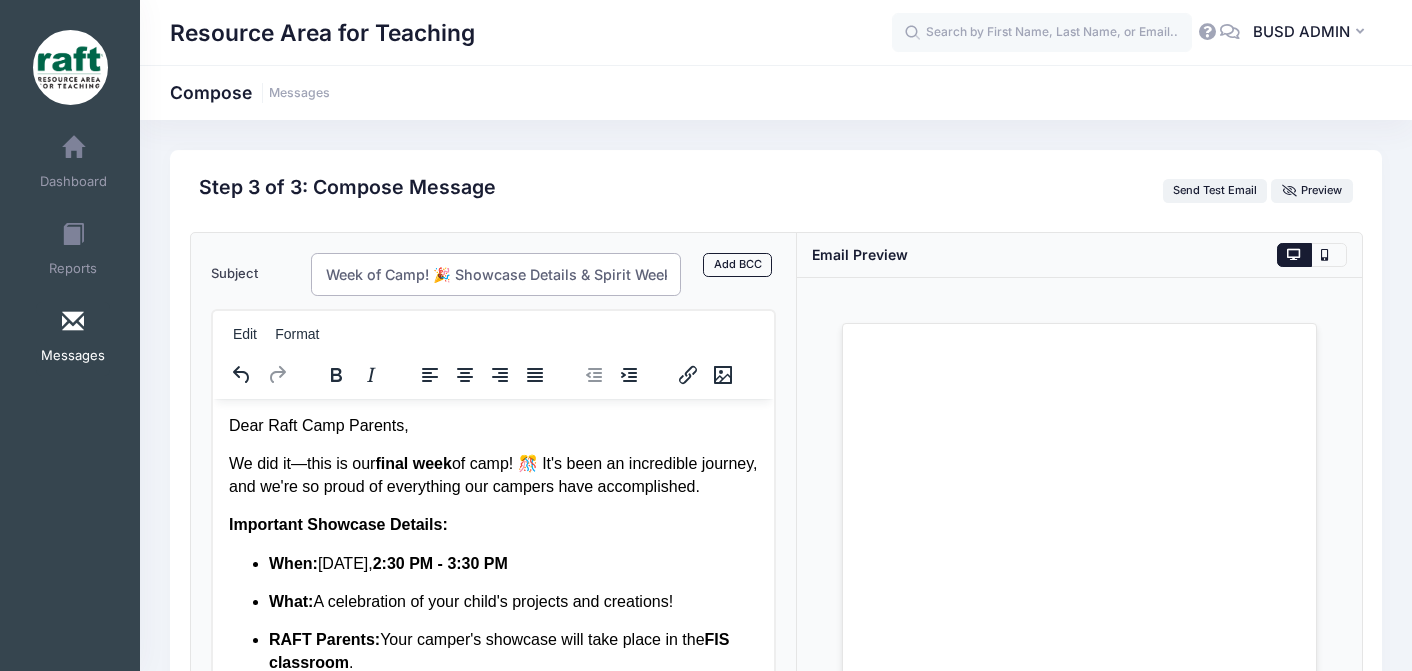 click on "Final Week of Camp! 🎉 Showcase Details & Spirit Week" at bounding box center [496, 274] 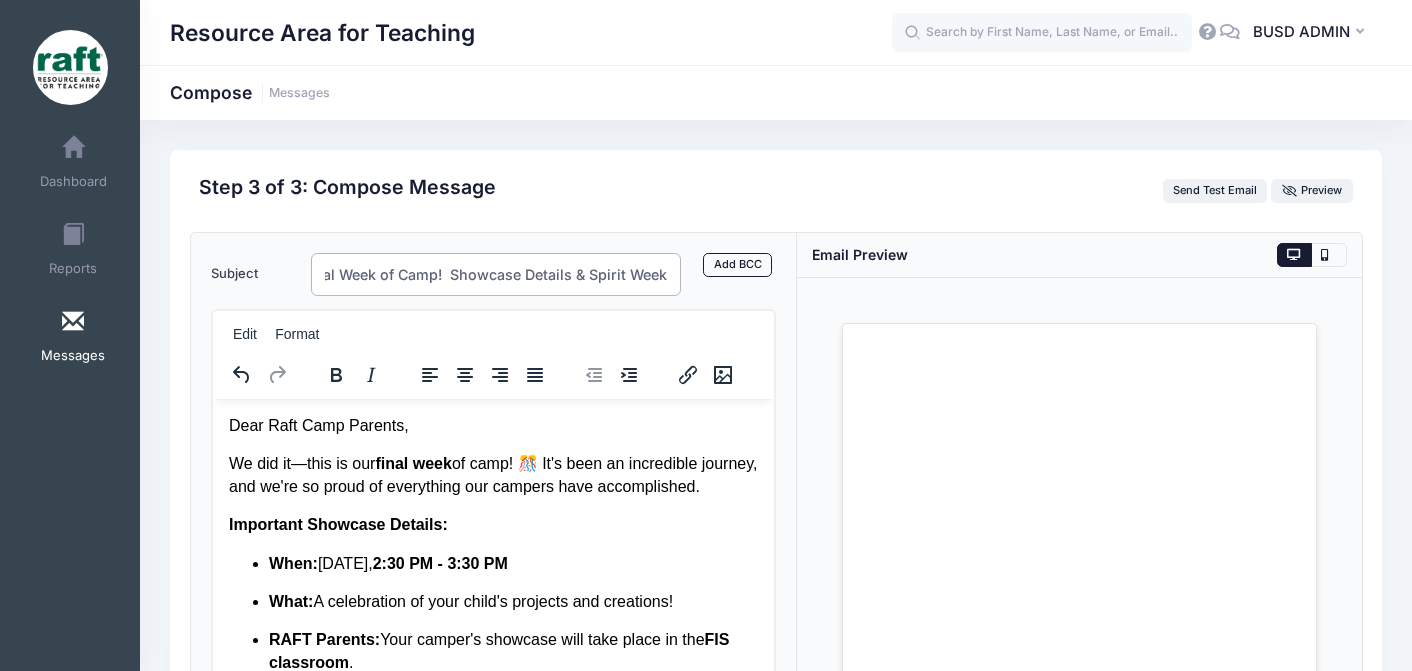 scroll, scrollTop: 0, scrollLeft: 22, axis: horizontal 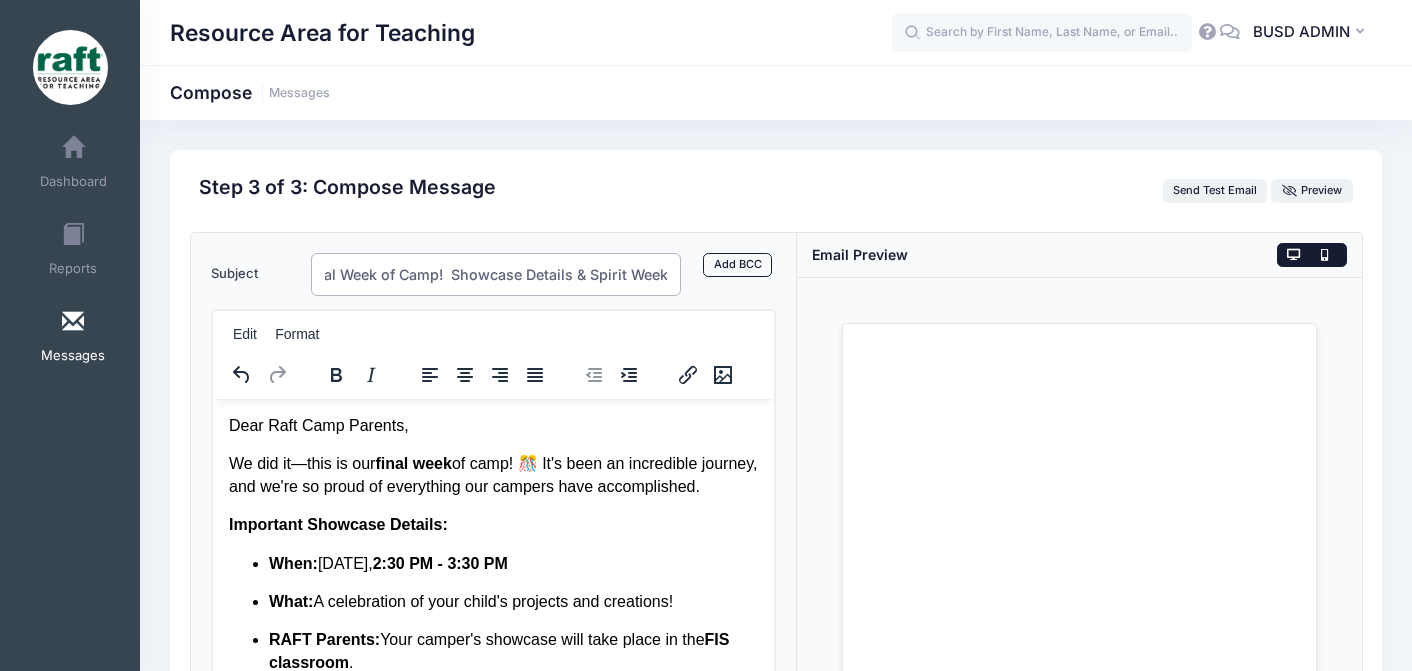 type on "Final Week of Camp!  Showcase Details & Spirit Week" 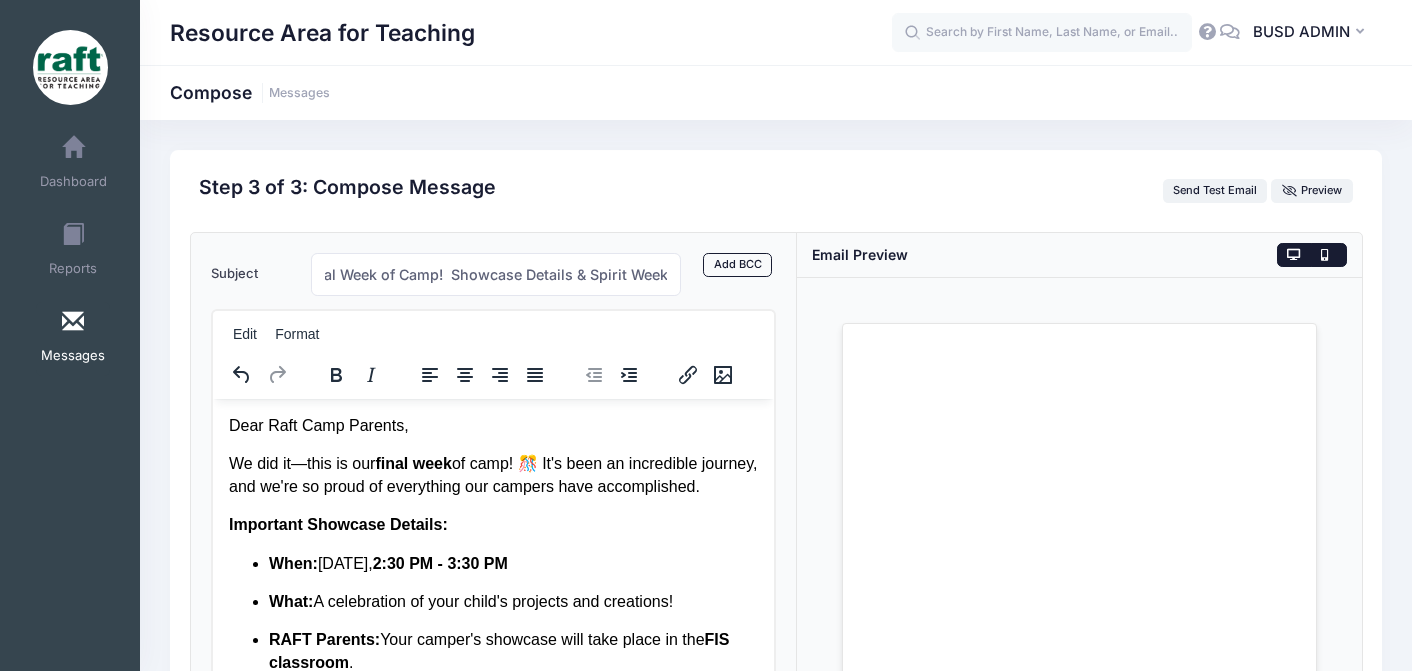 scroll, scrollTop: 0, scrollLeft: 0, axis: both 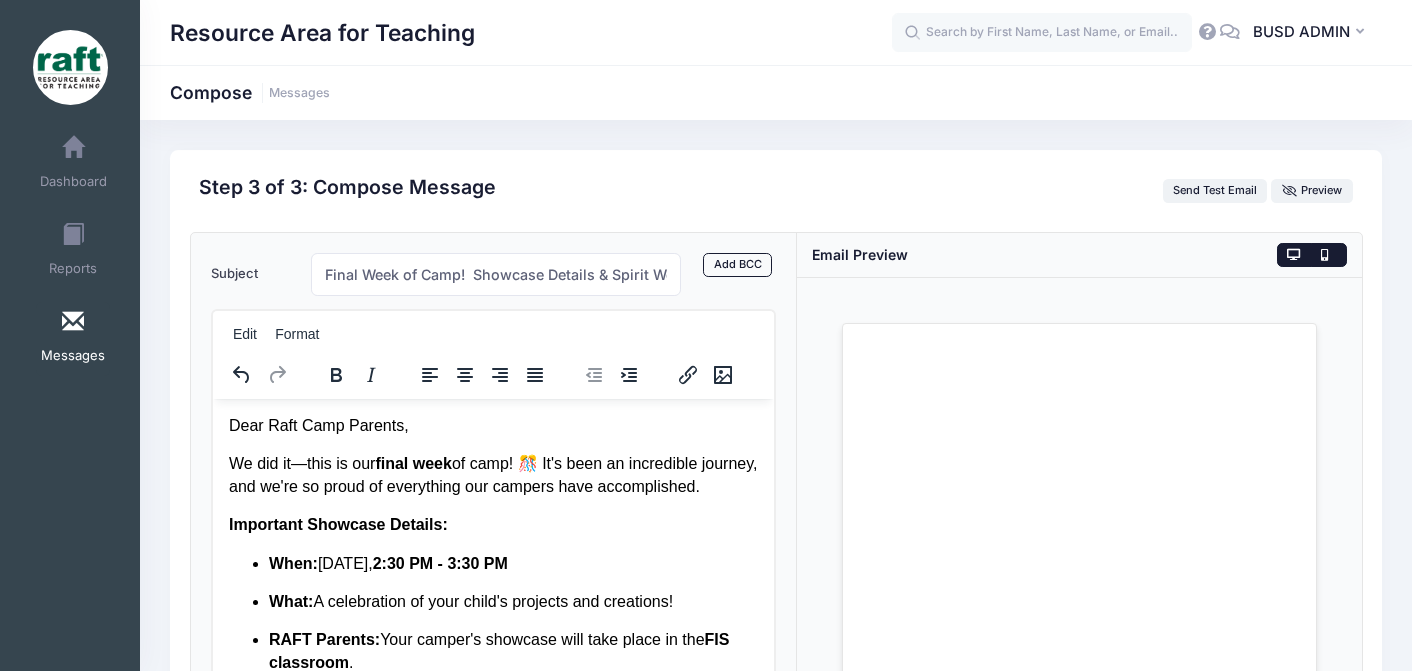 click at bounding box center [1328, 255] 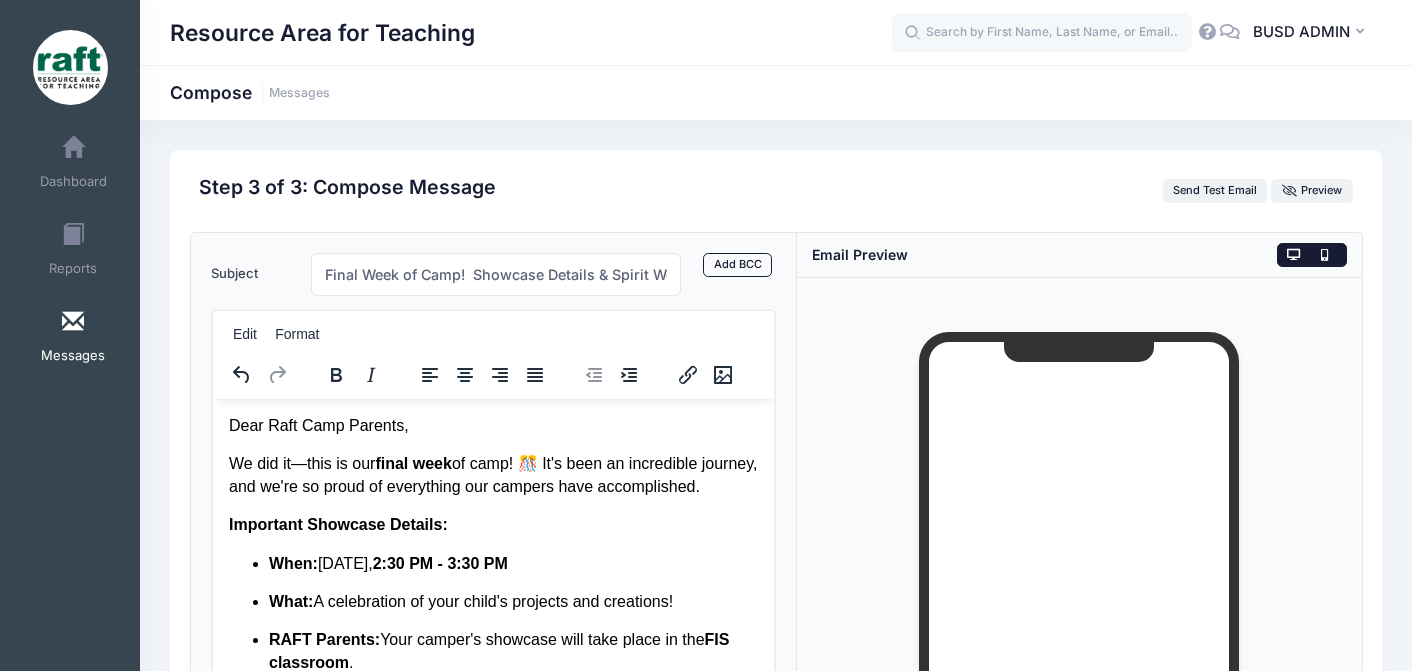 click at bounding box center [1294, 255] 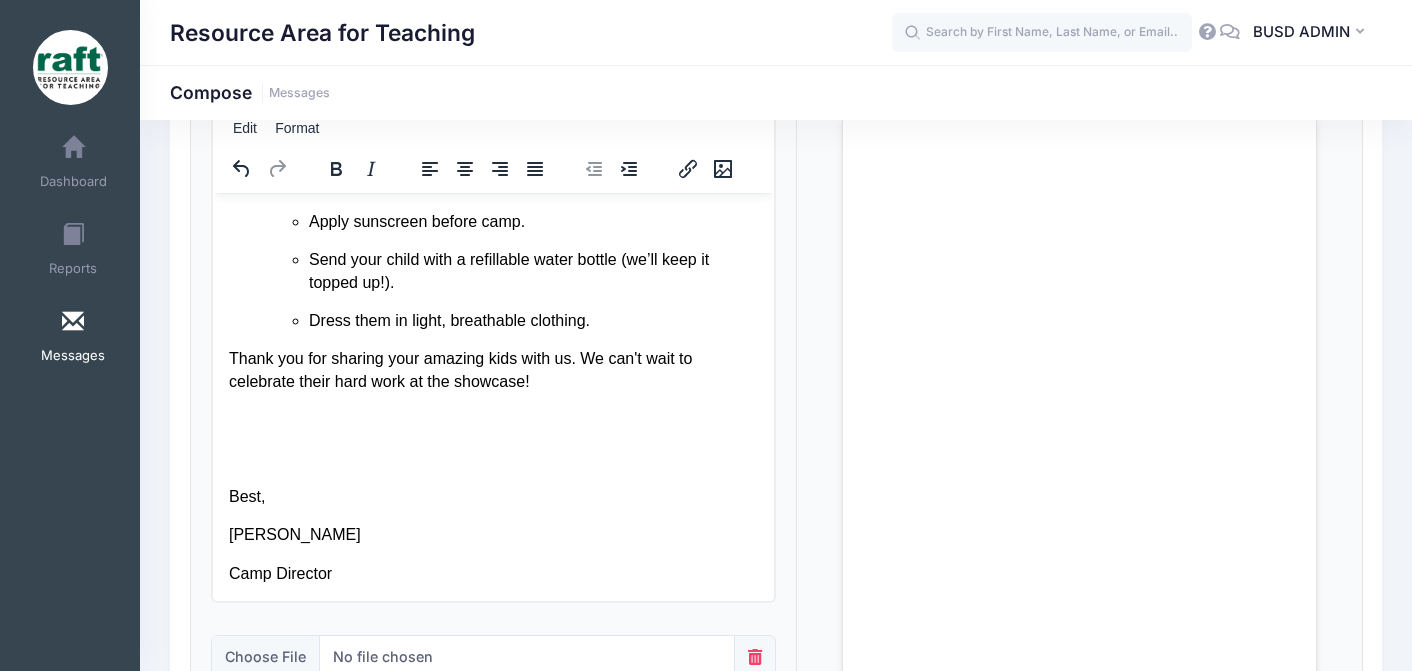 scroll, scrollTop: 517, scrollLeft: 0, axis: vertical 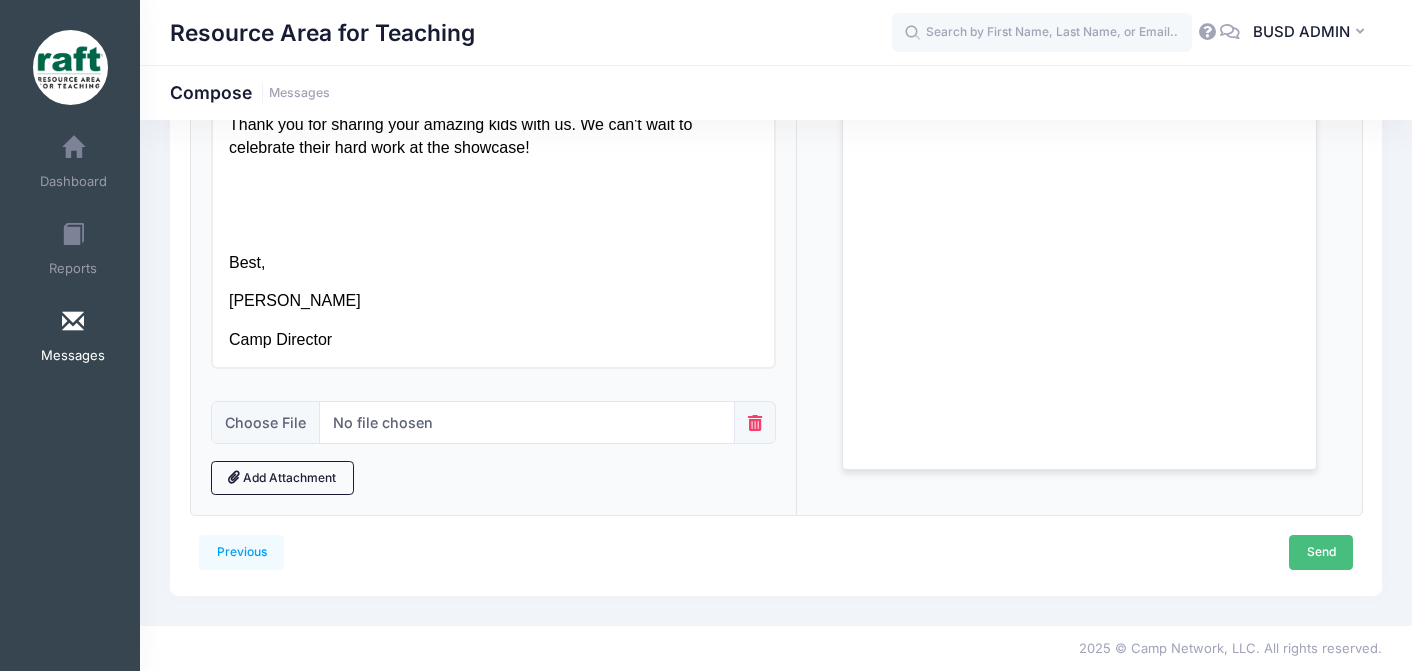 click on "Send" at bounding box center (1321, 552) 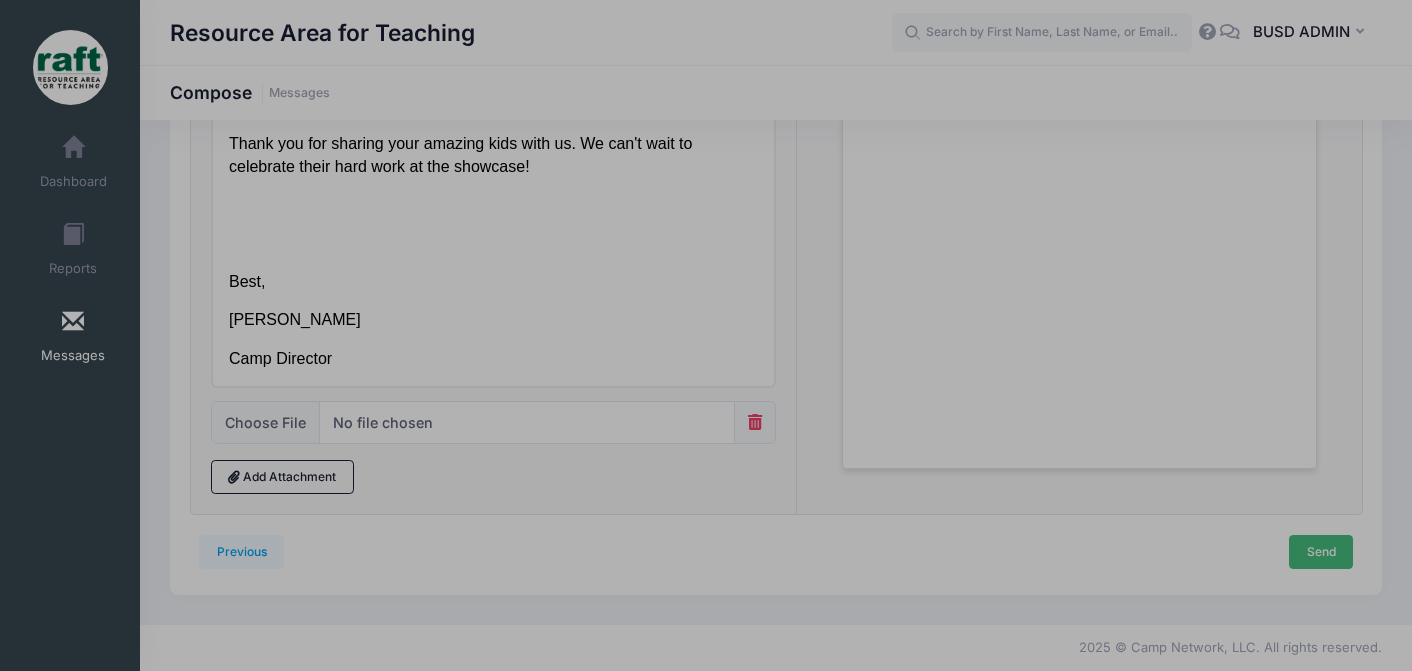 scroll, scrollTop: 0, scrollLeft: 0, axis: both 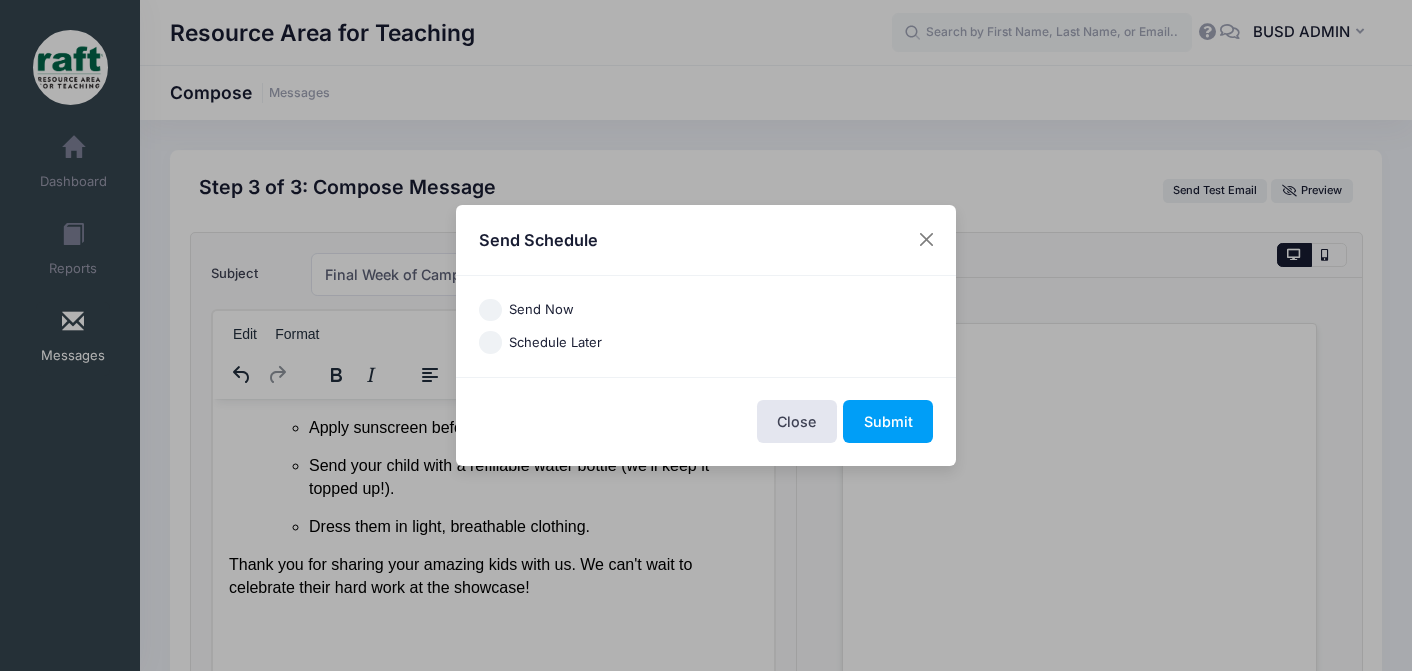 click on "Send Now" at bounding box center [541, 310] 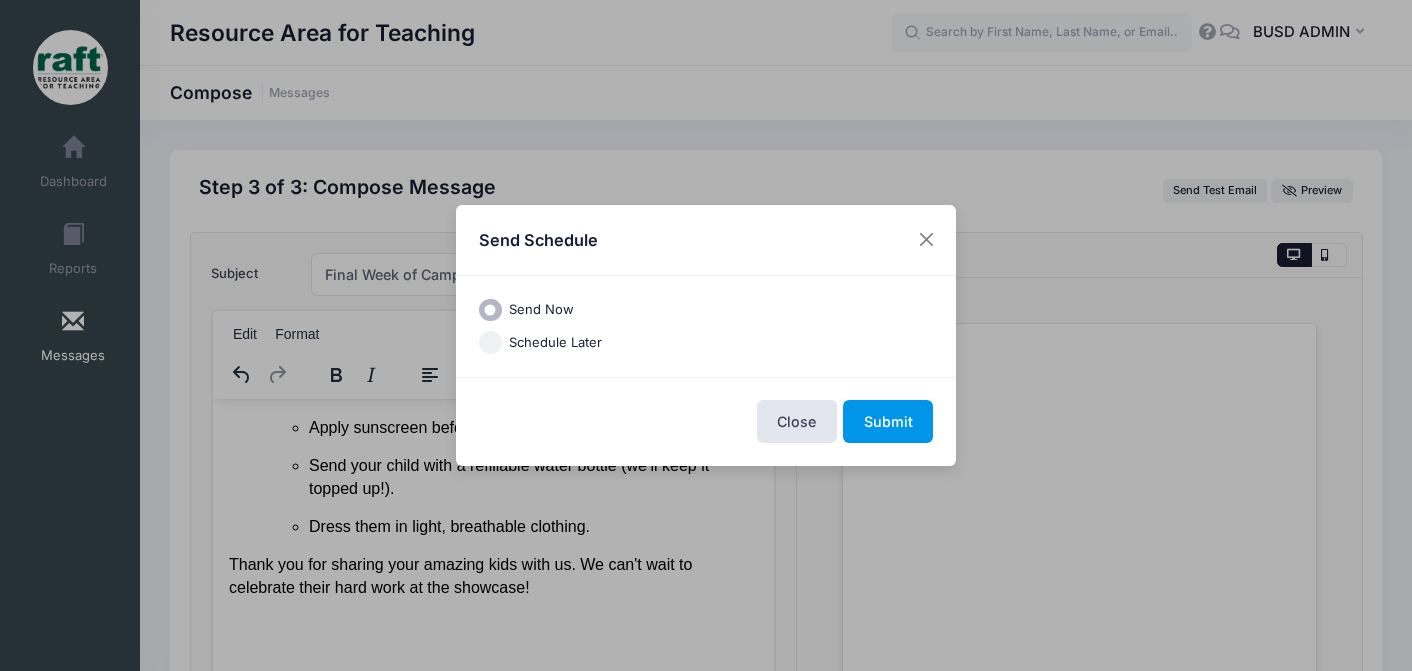 click on "Submit" at bounding box center [888, 421] 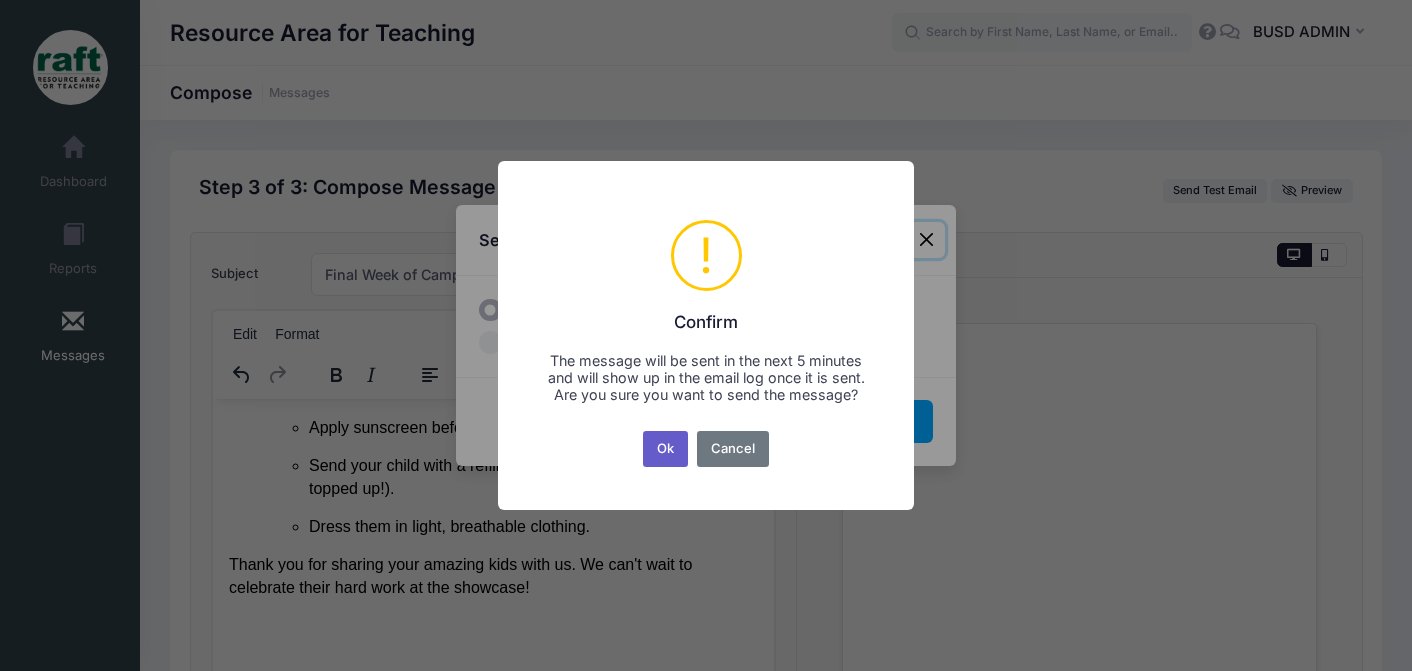 click on "Ok" at bounding box center (666, 449) 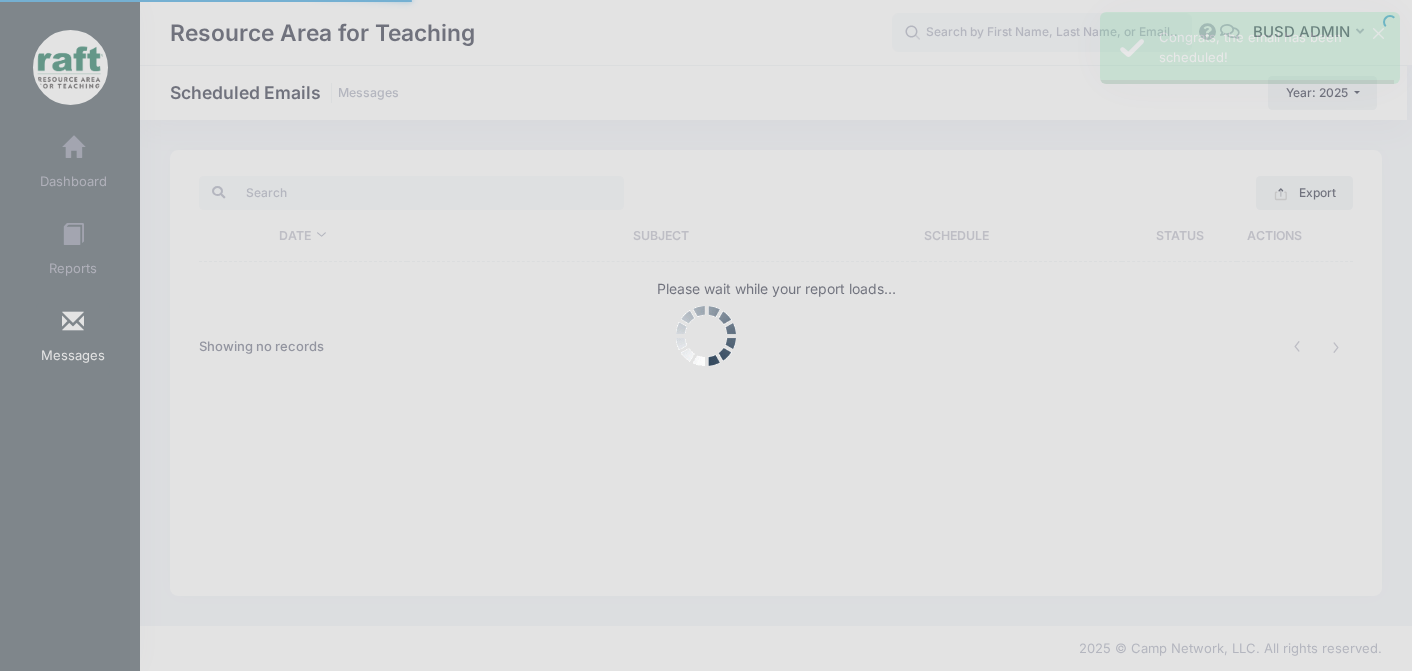 scroll, scrollTop: 0, scrollLeft: 0, axis: both 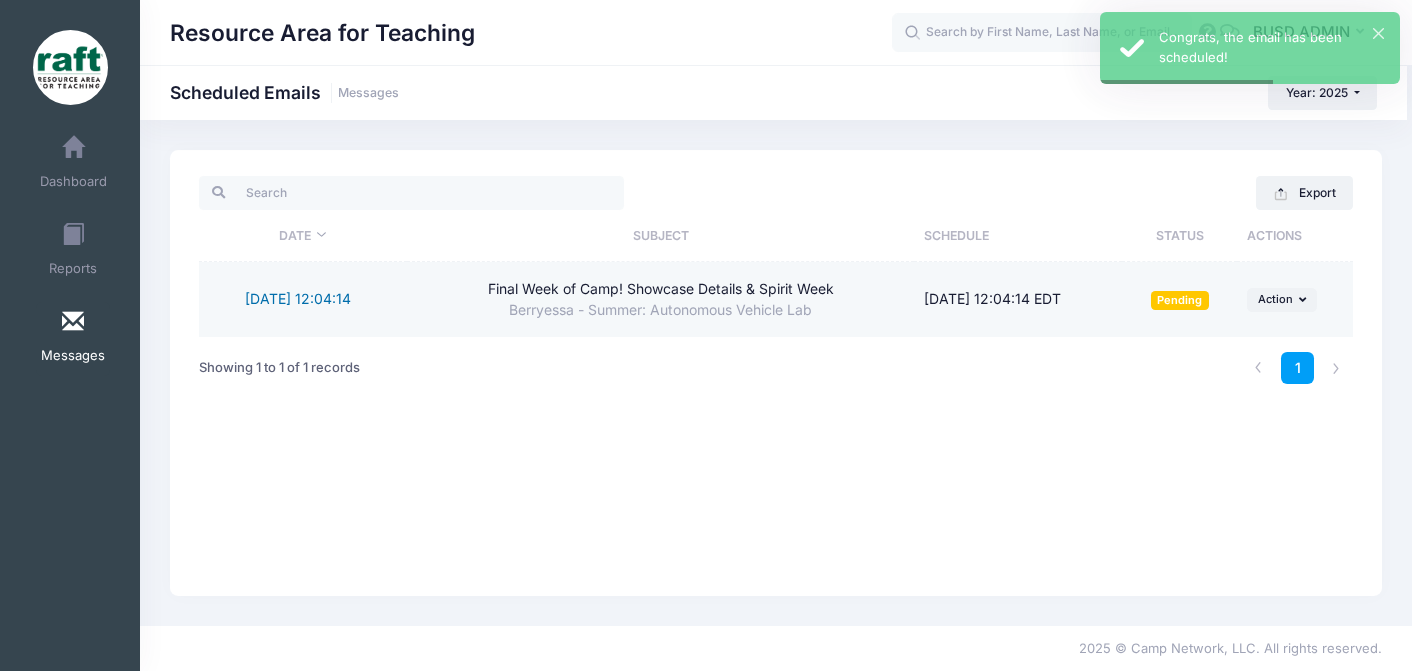 click on "7/14/2025 12:04:14" at bounding box center [298, 298] 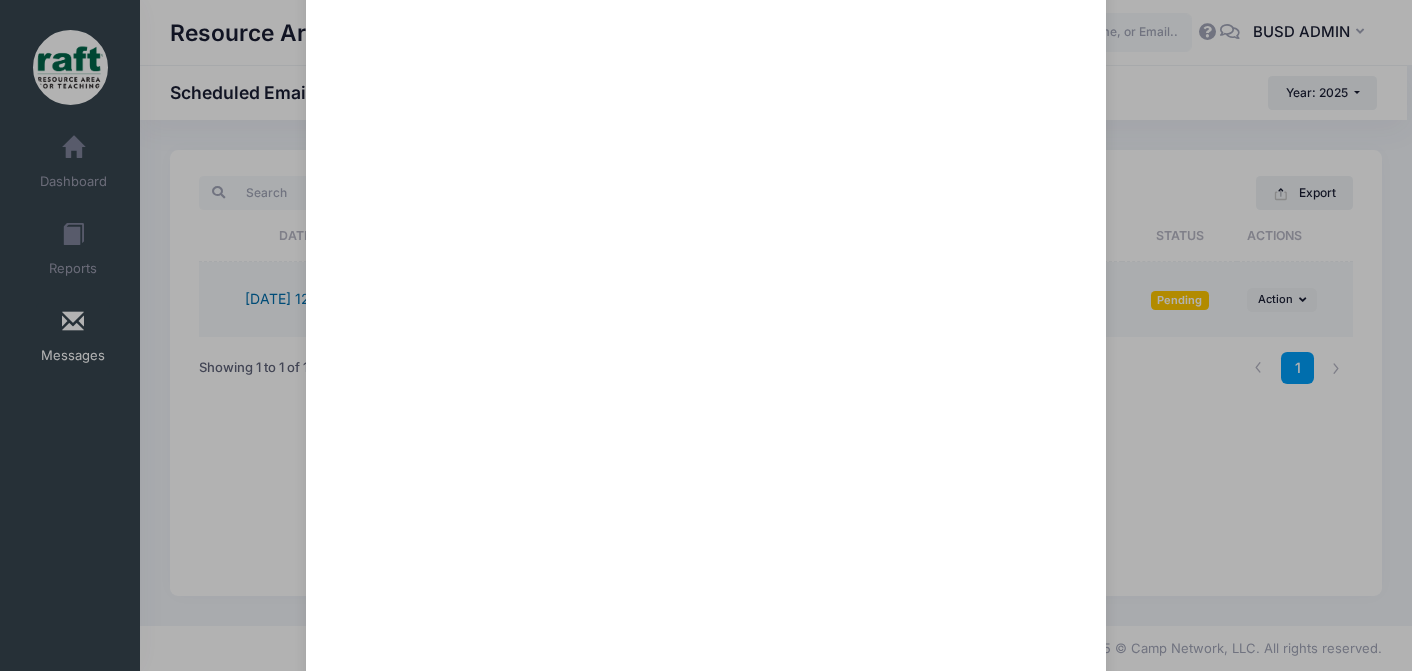 scroll, scrollTop: 0, scrollLeft: 0, axis: both 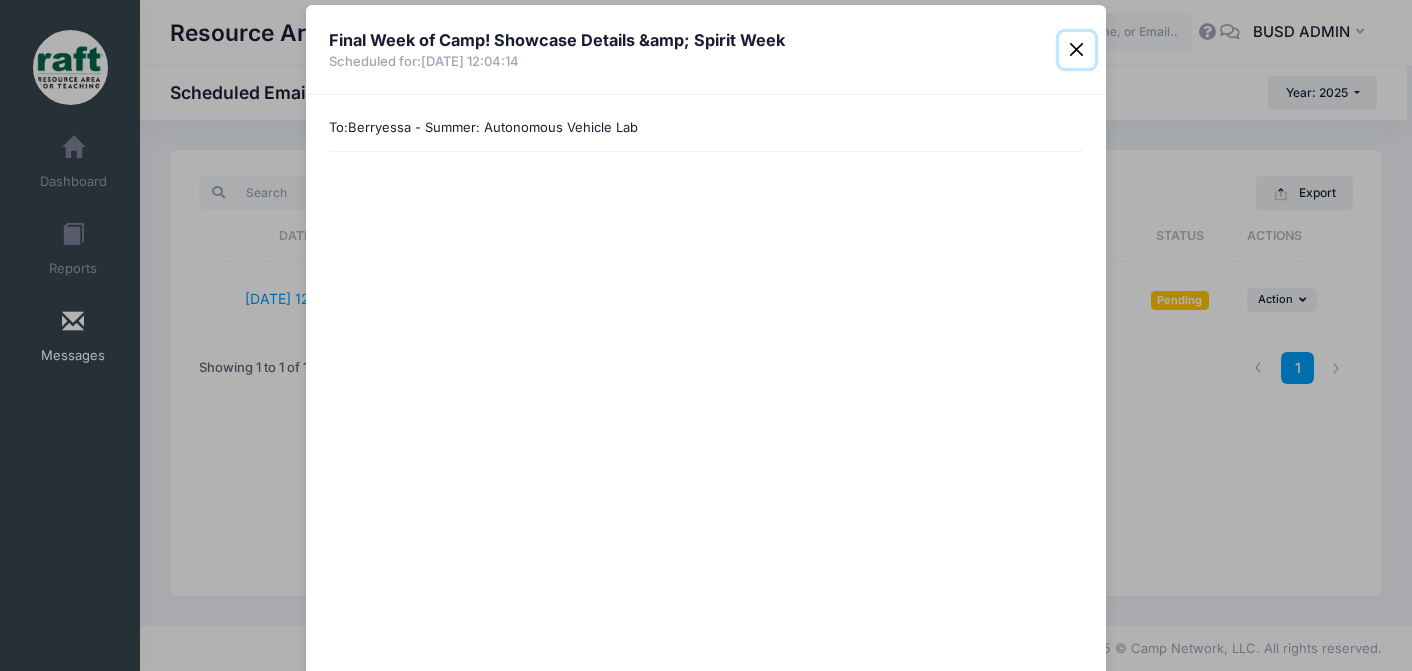click at bounding box center [1077, 50] 